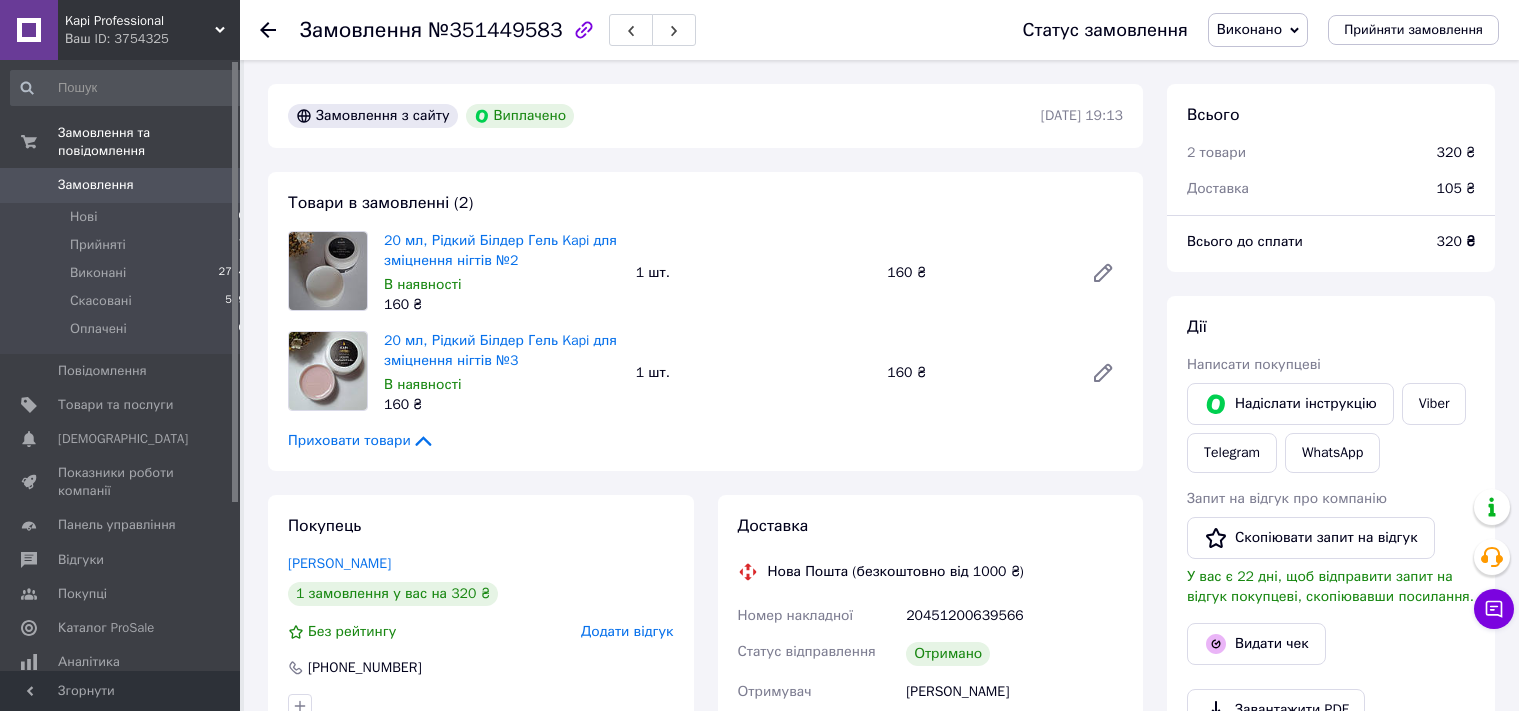 scroll, scrollTop: 0, scrollLeft: 0, axis: both 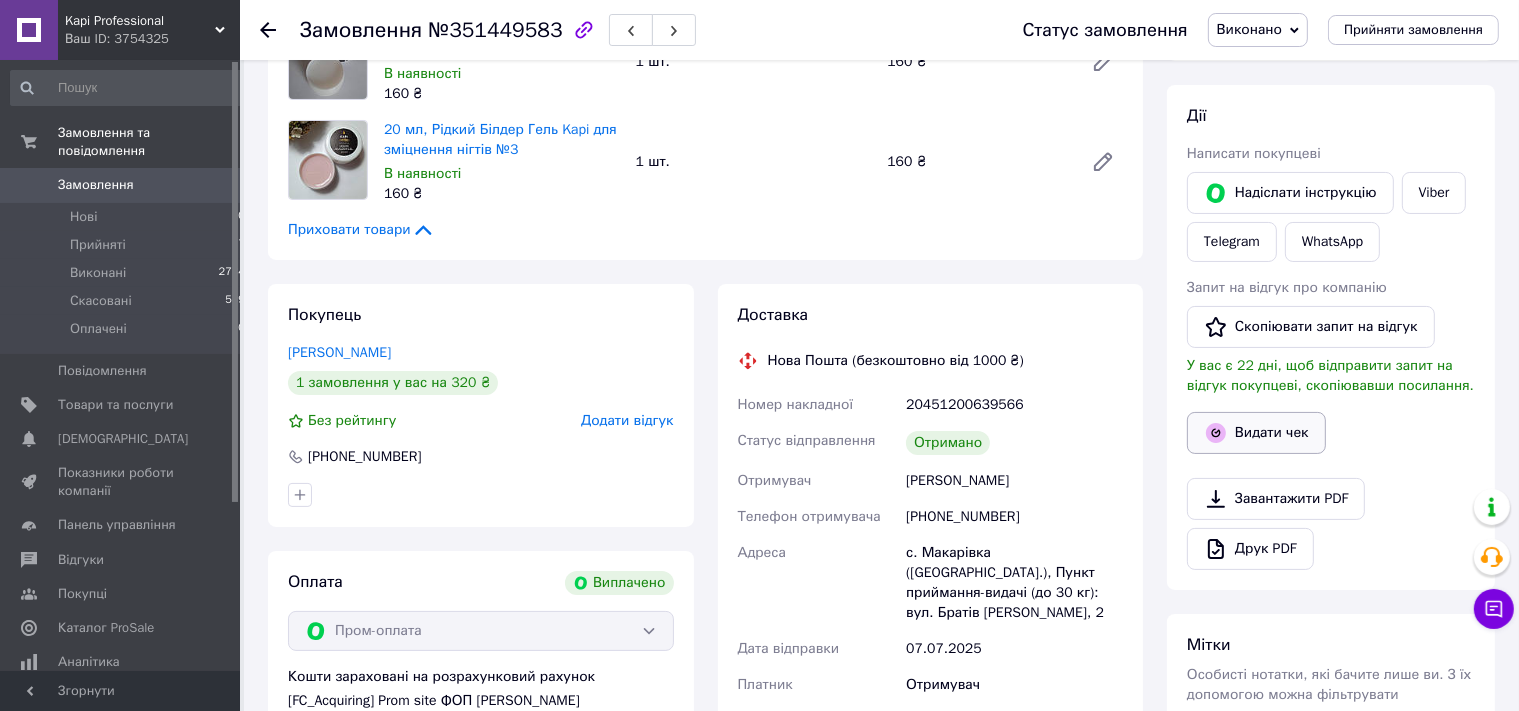click on "Видати чек" at bounding box center [1256, 433] 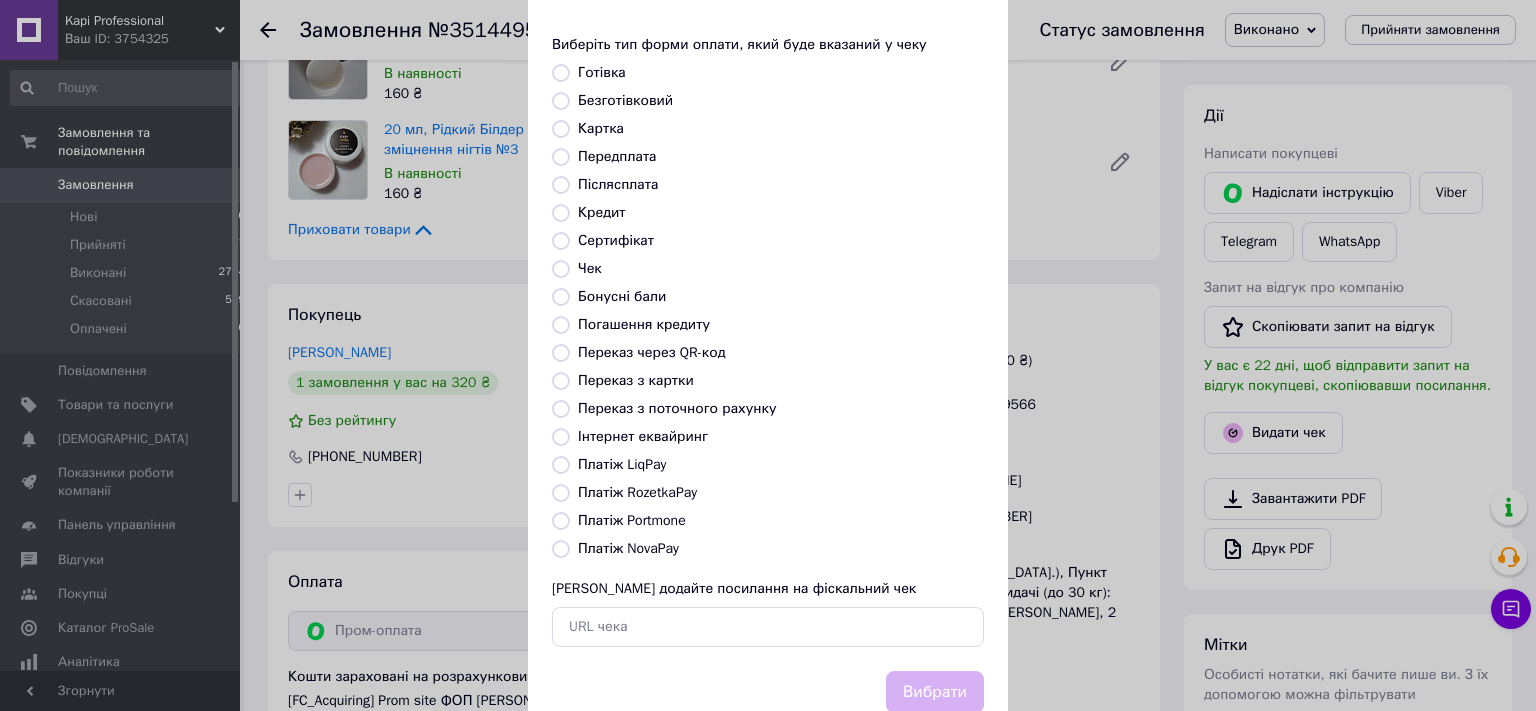 scroll, scrollTop: 147, scrollLeft: 0, axis: vertical 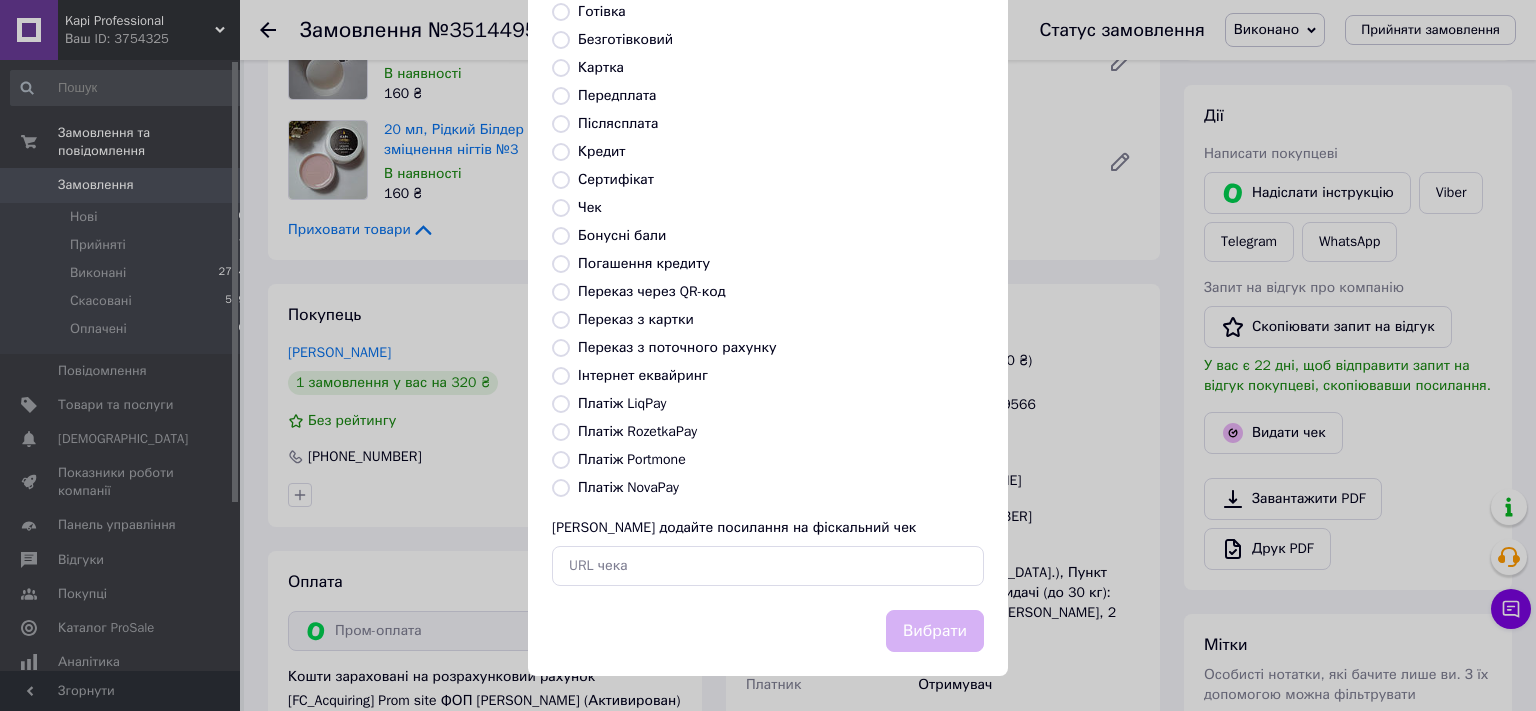 click on "Платіж RozetkaPay" at bounding box center [637, 431] 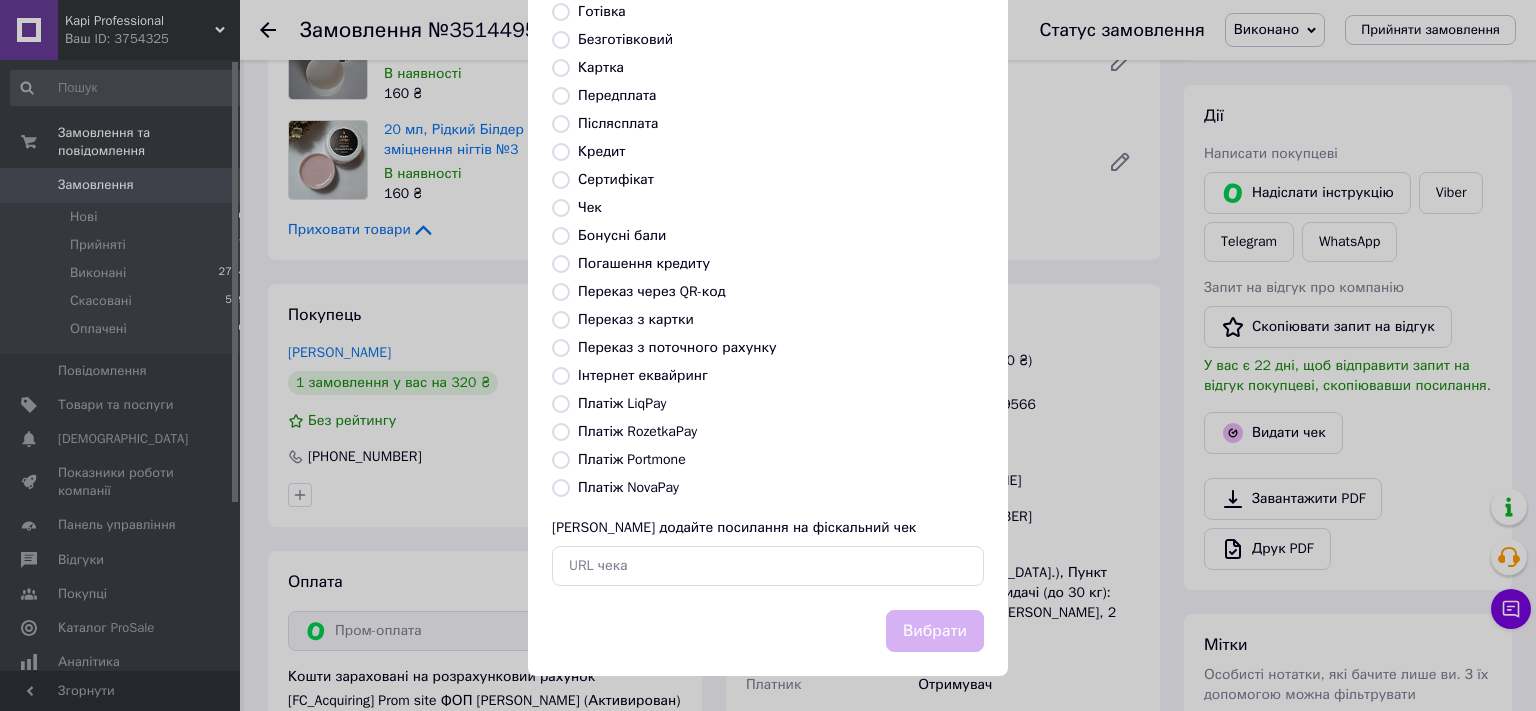 radio on "true" 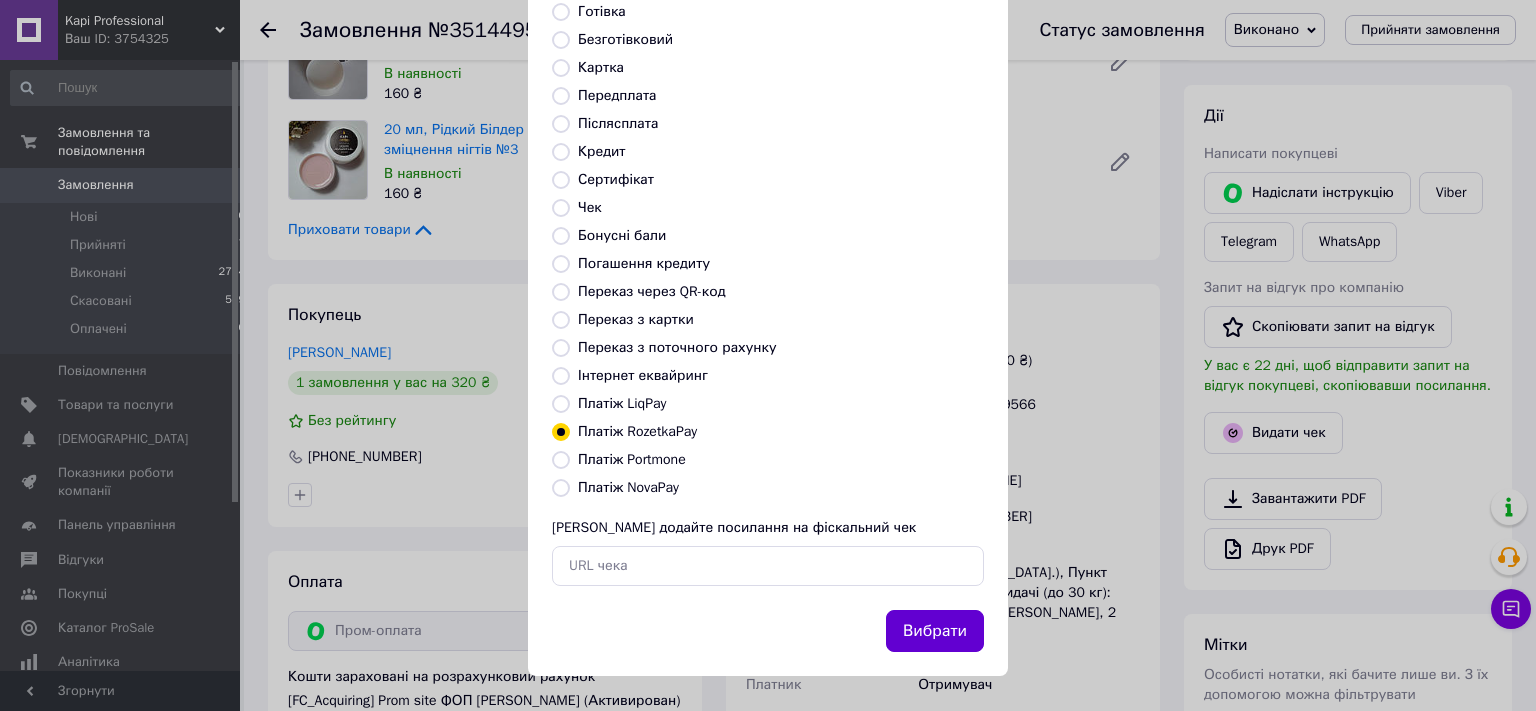 click on "Вибрати" at bounding box center [935, 631] 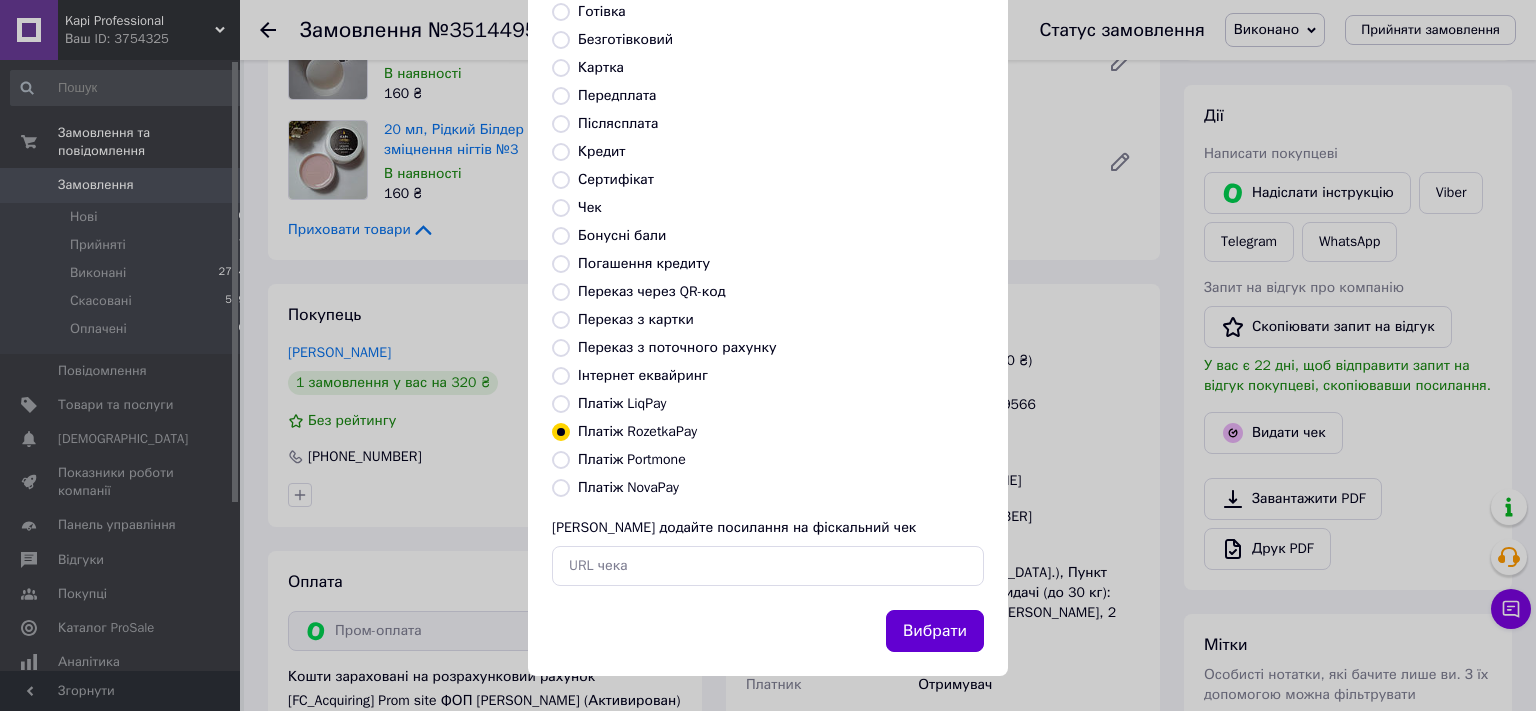 click on "Вибрати" at bounding box center (935, 631) 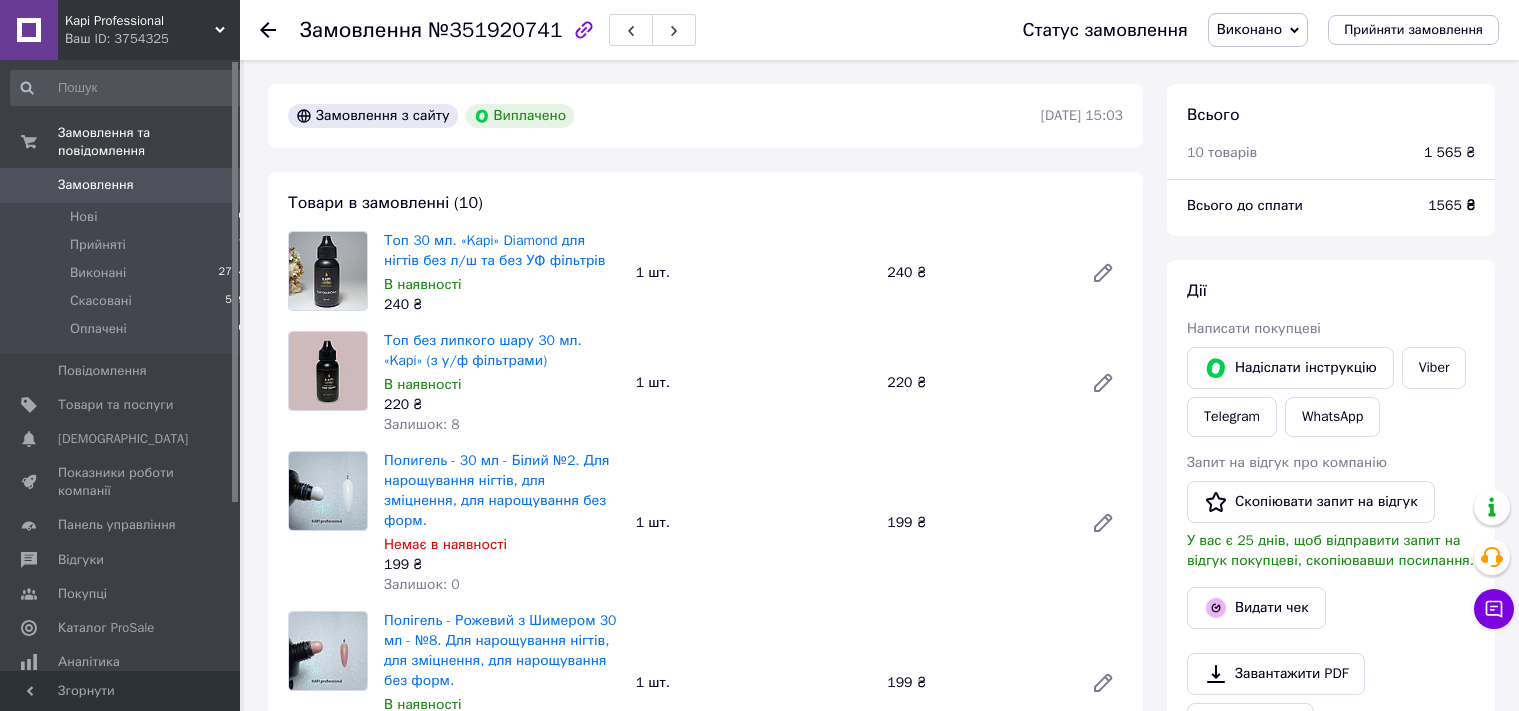 scroll, scrollTop: 0, scrollLeft: 0, axis: both 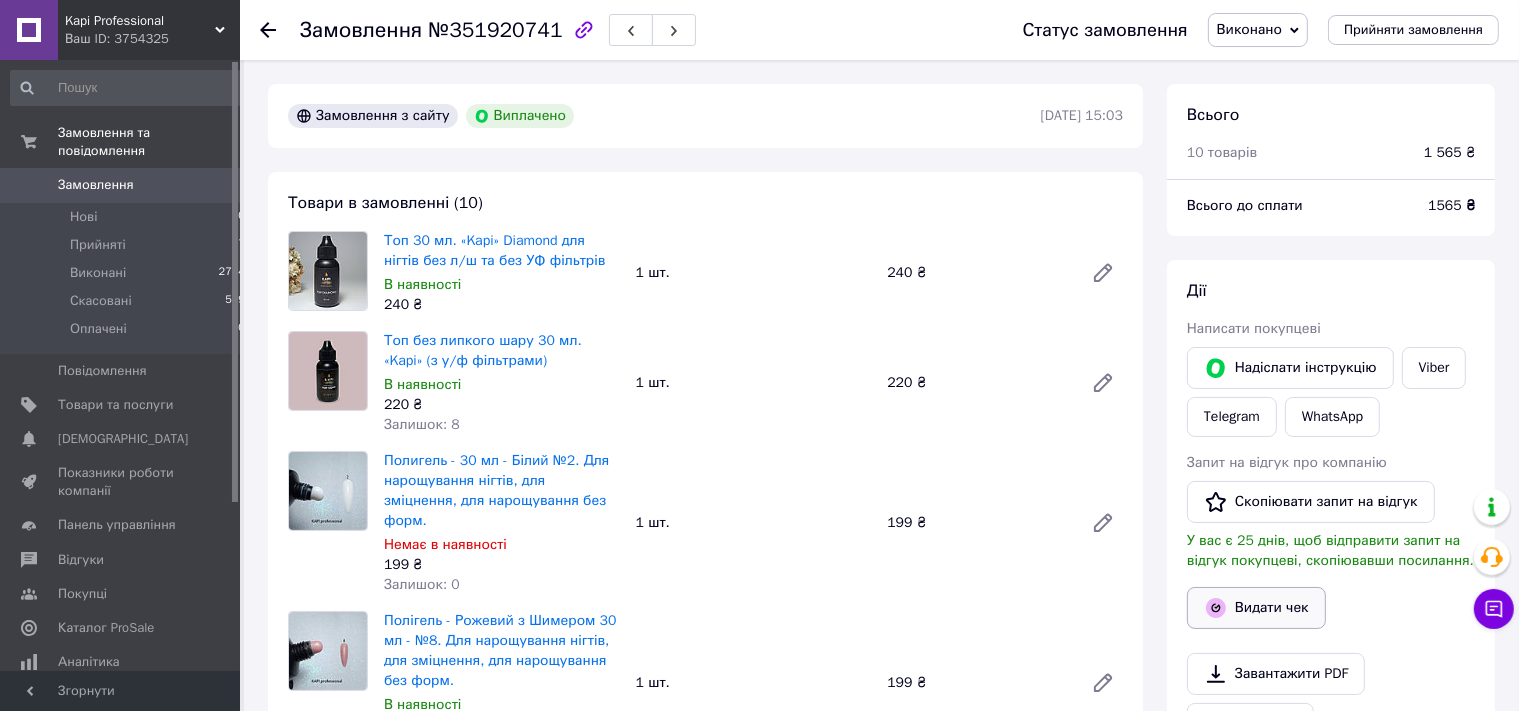 click on "Видати чек" at bounding box center (1256, 608) 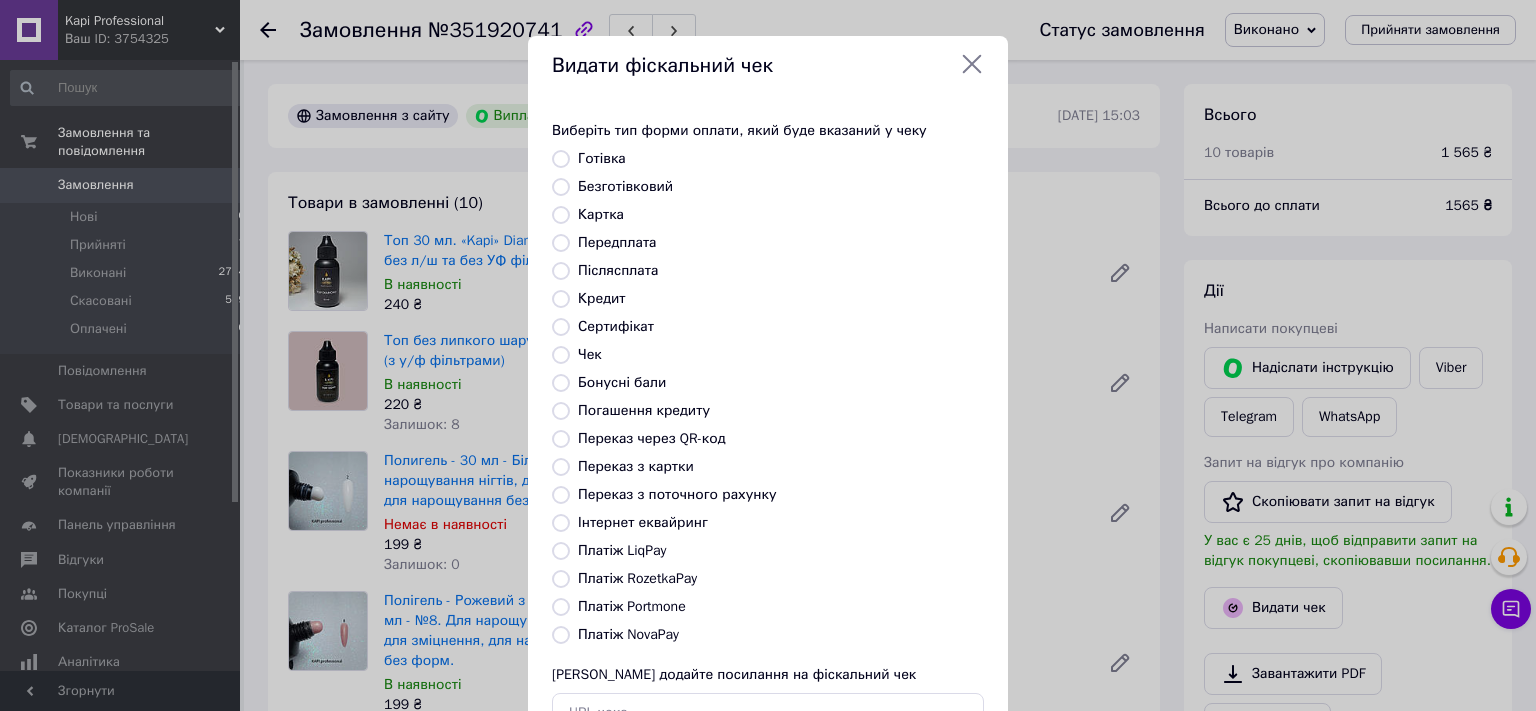 click on "Платіж RozetkaPay" at bounding box center [637, 578] 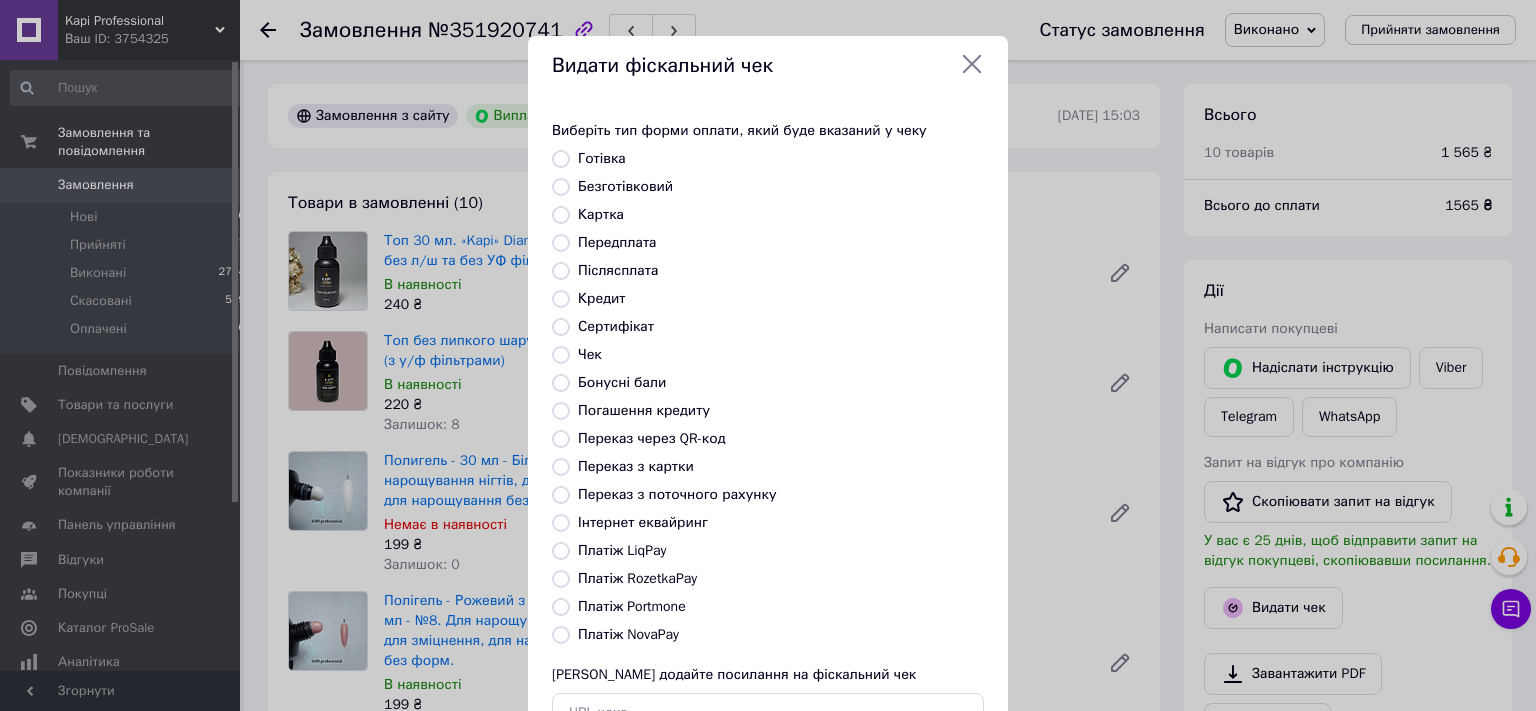radio on "true" 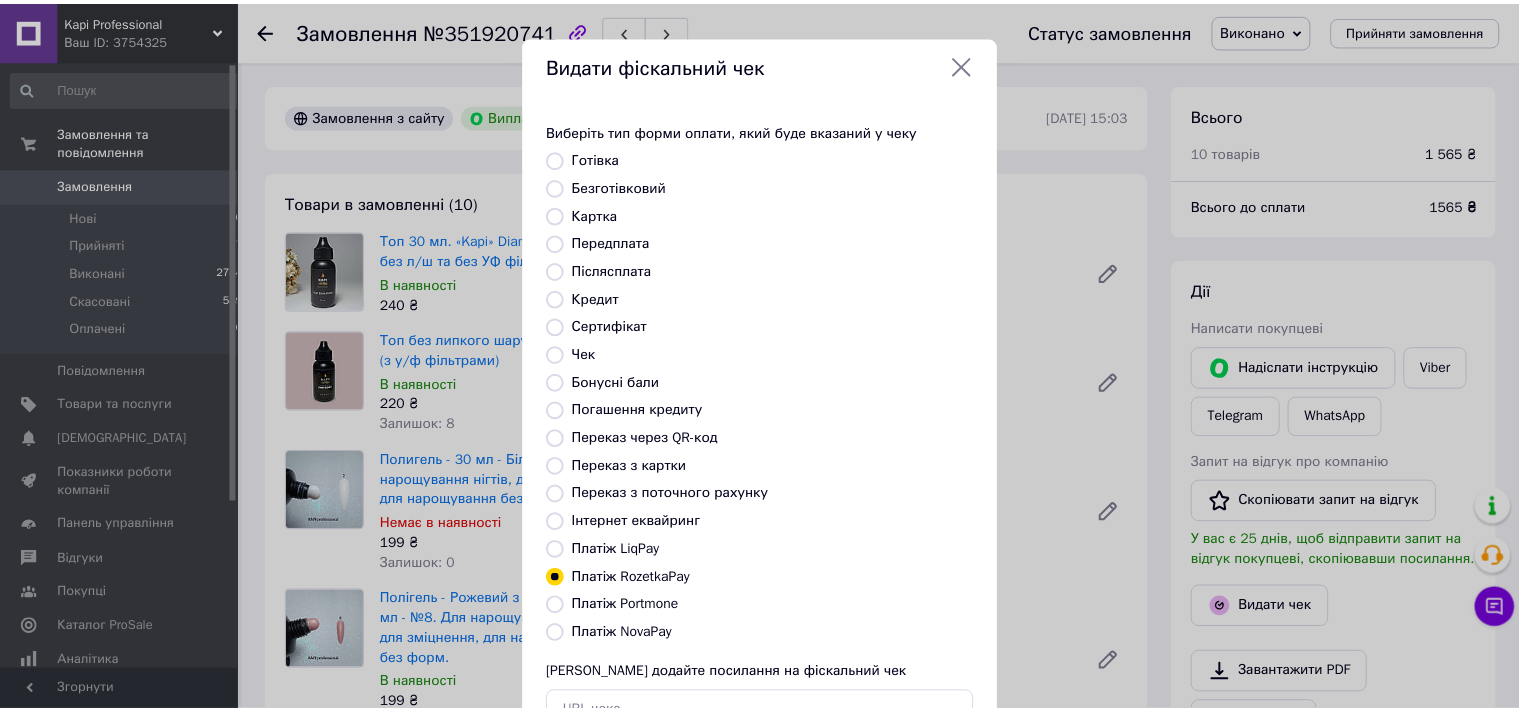 scroll, scrollTop: 147, scrollLeft: 0, axis: vertical 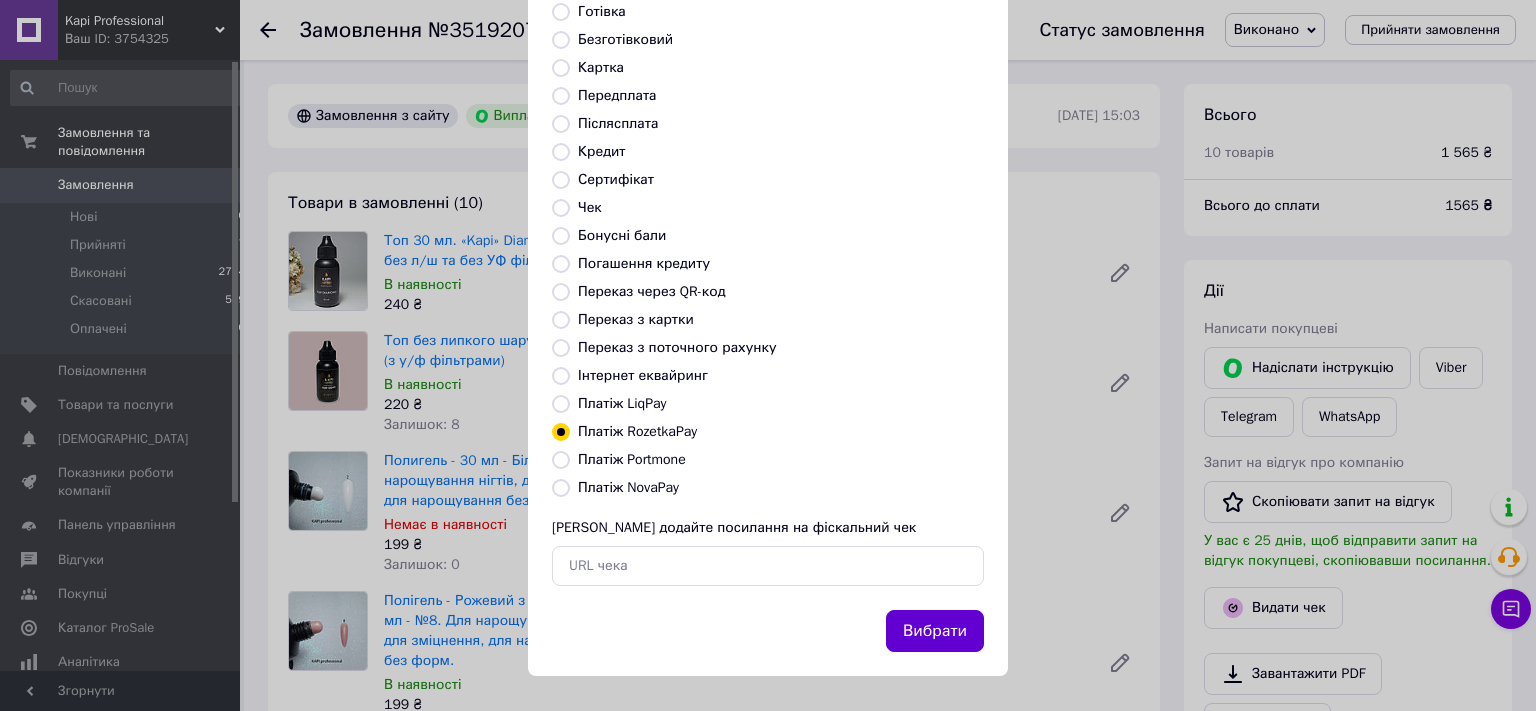 click on "Вибрати" at bounding box center (935, 631) 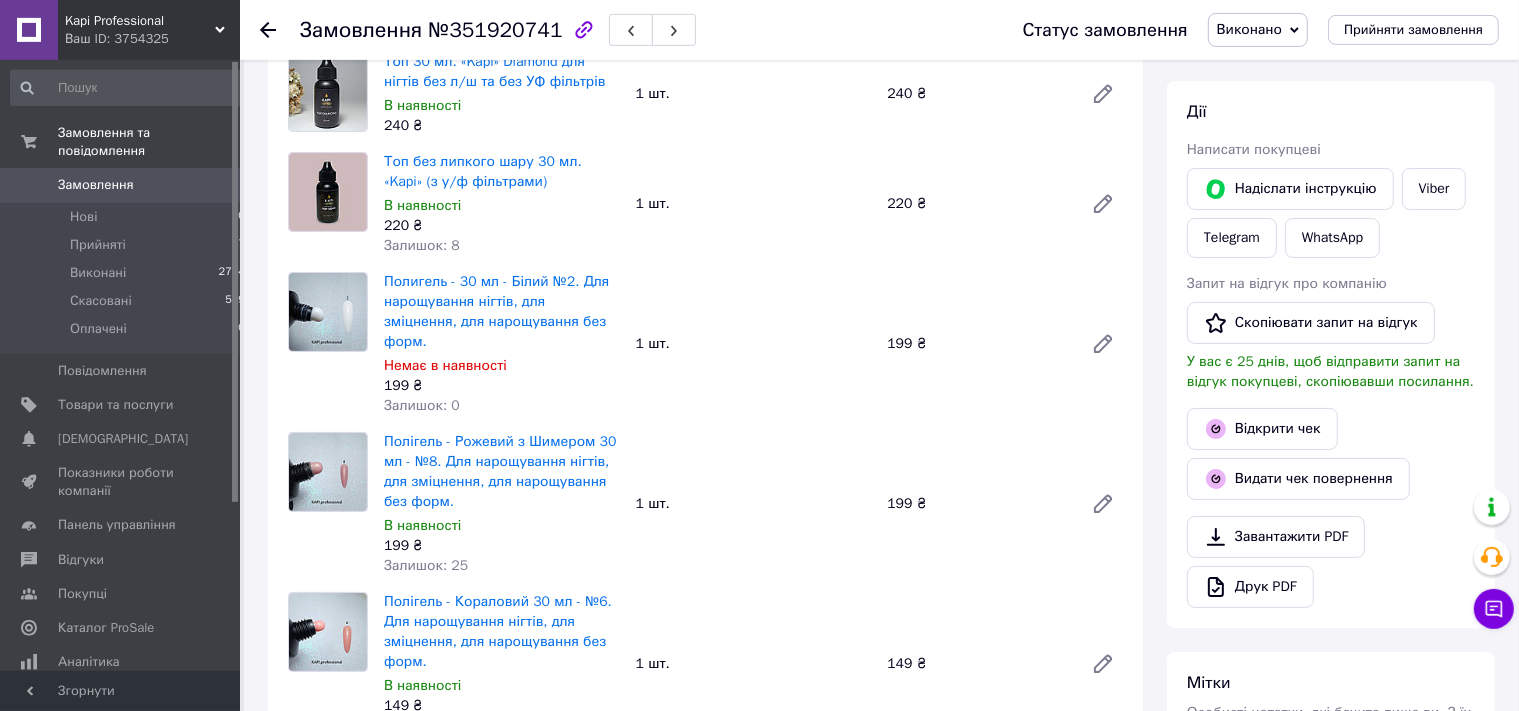 scroll, scrollTop: 0, scrollLeft: 0, axis: both 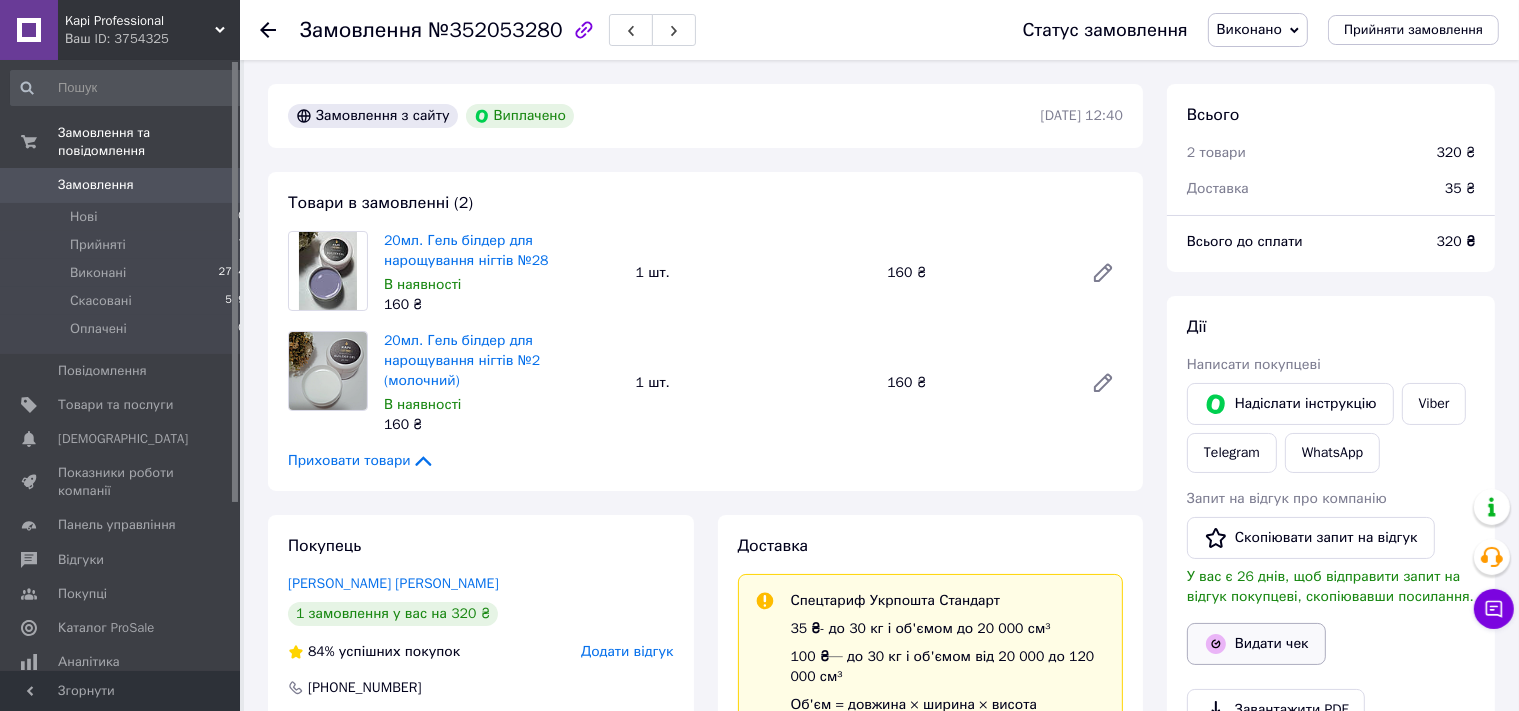 click on "Видати чек" at bounding box center [1256, 644] 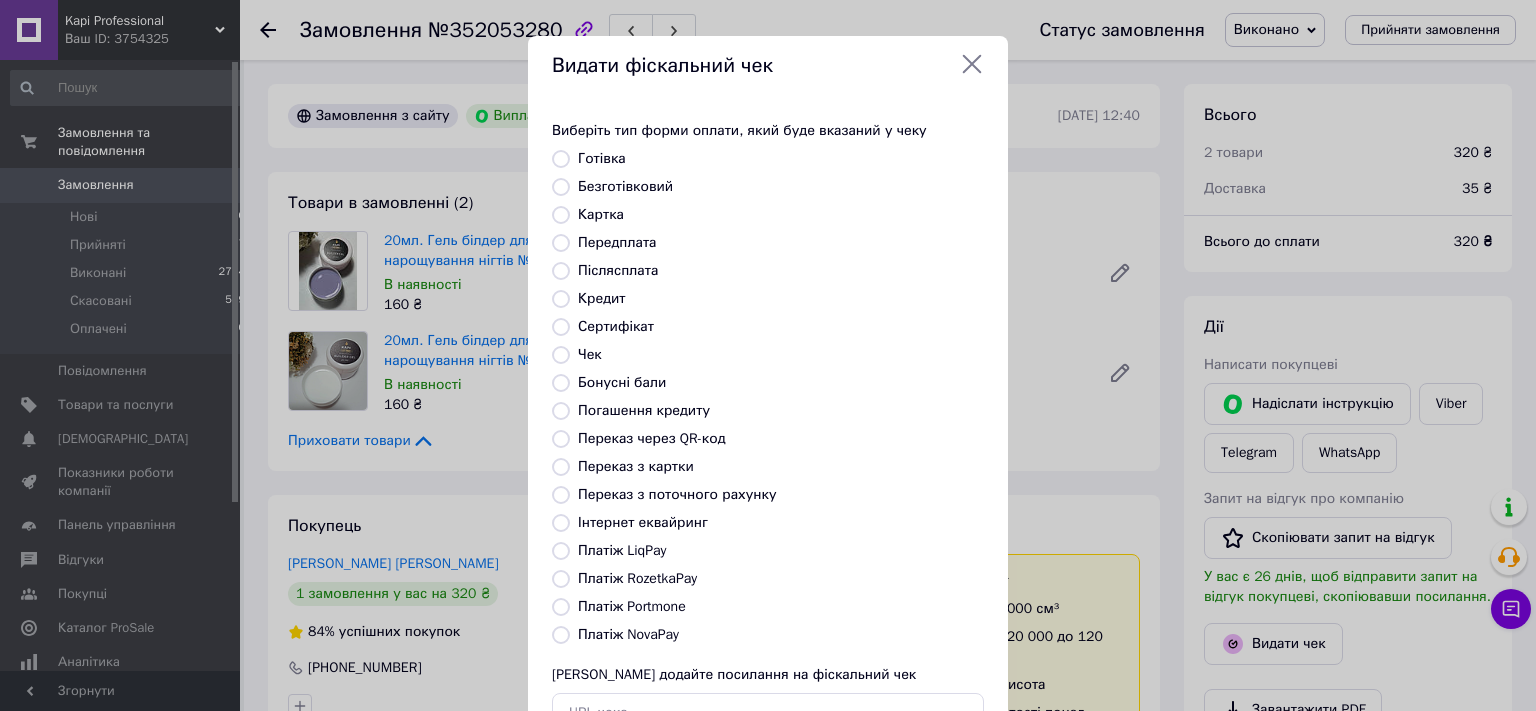 drag, startPoint x: 637, startPoint y: 577, endPoint x: 758, endPoint y: 470, distance: 161.52399 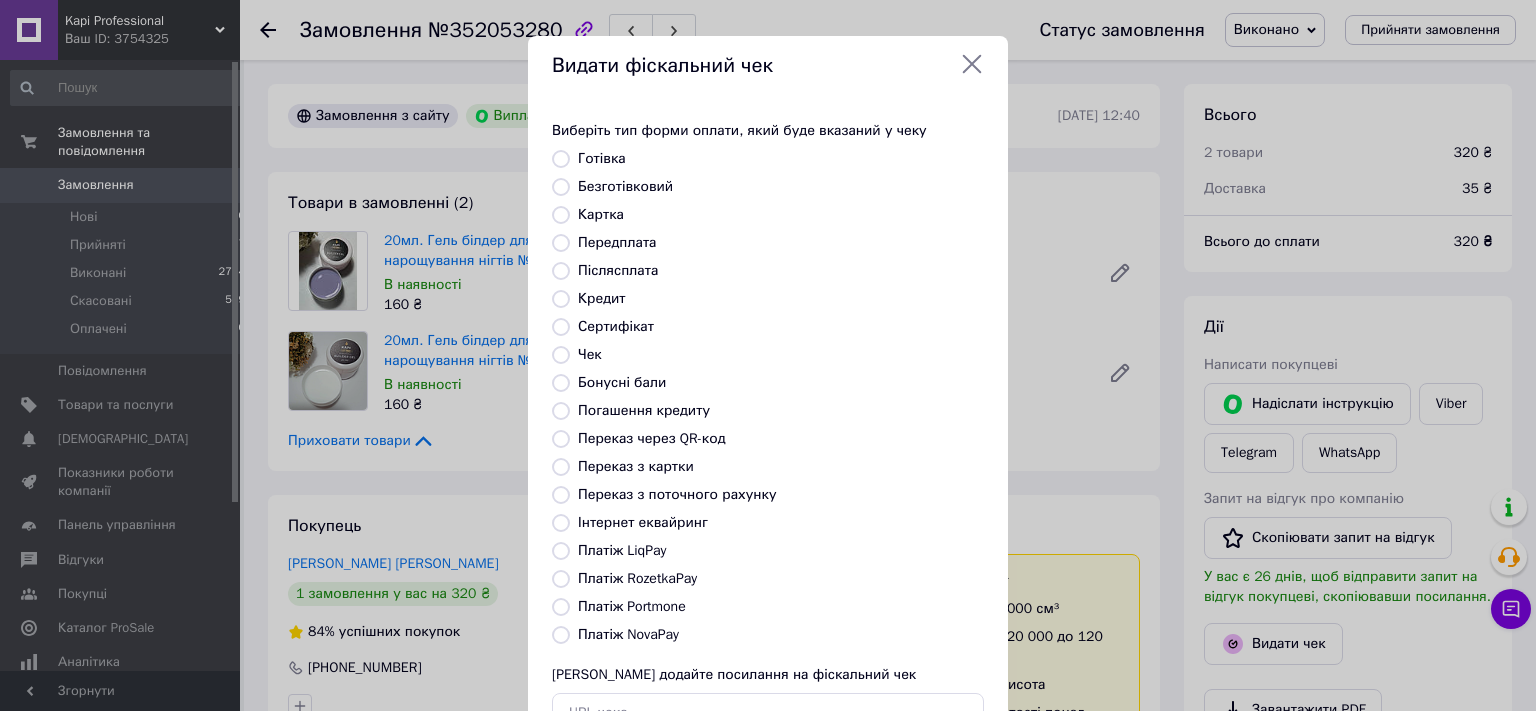 radio on "true" 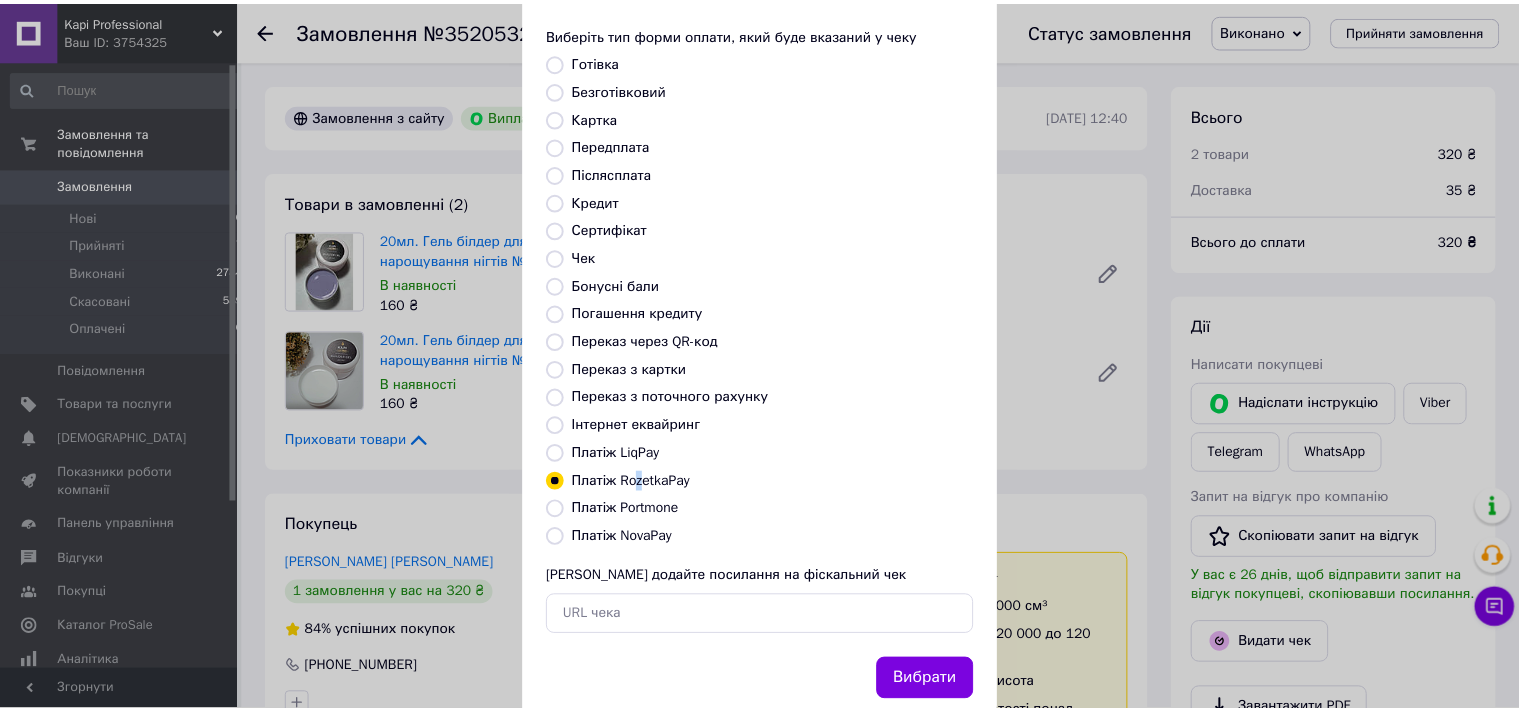 scroll, scrollTop: 147, scrollLeft: 0, axis: vertical 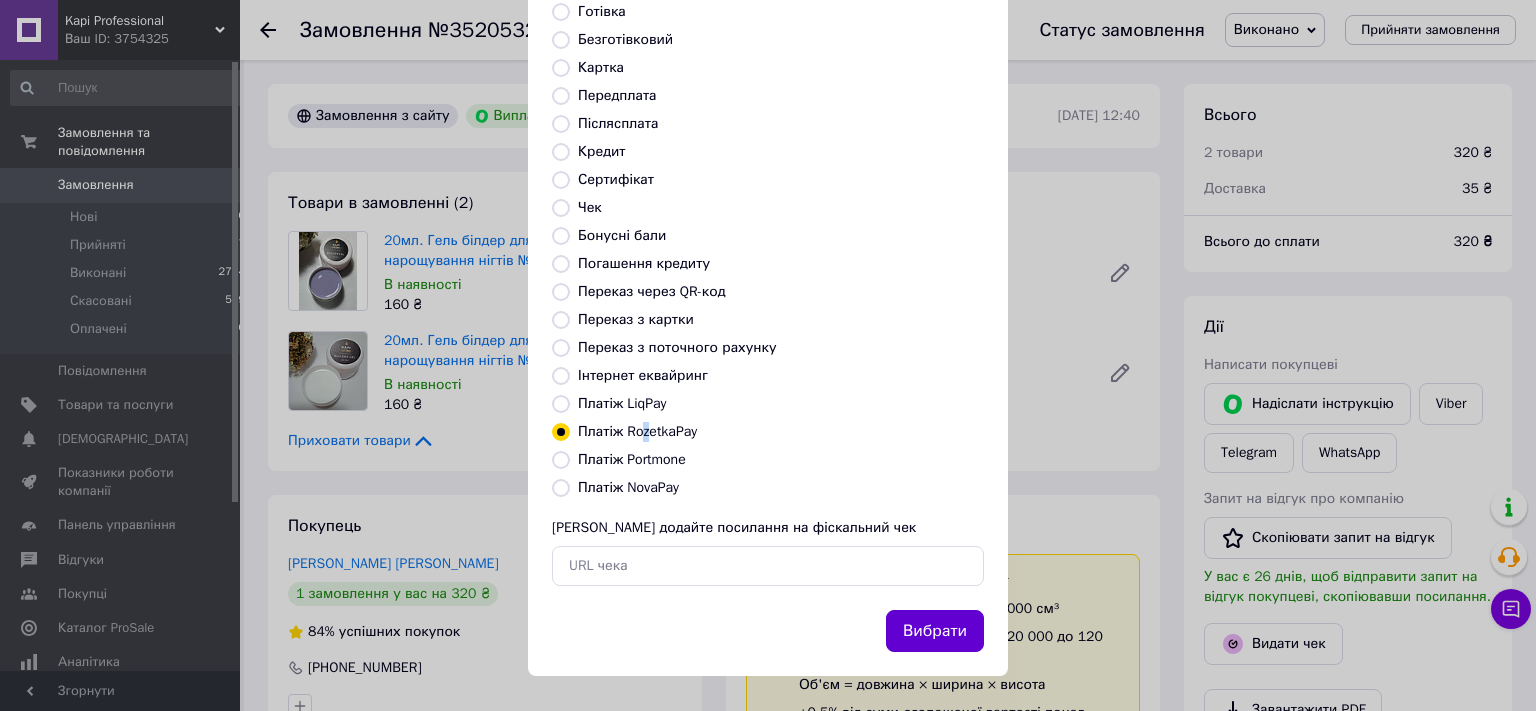 click on "Вибрати" at bounding box center [935, 631] 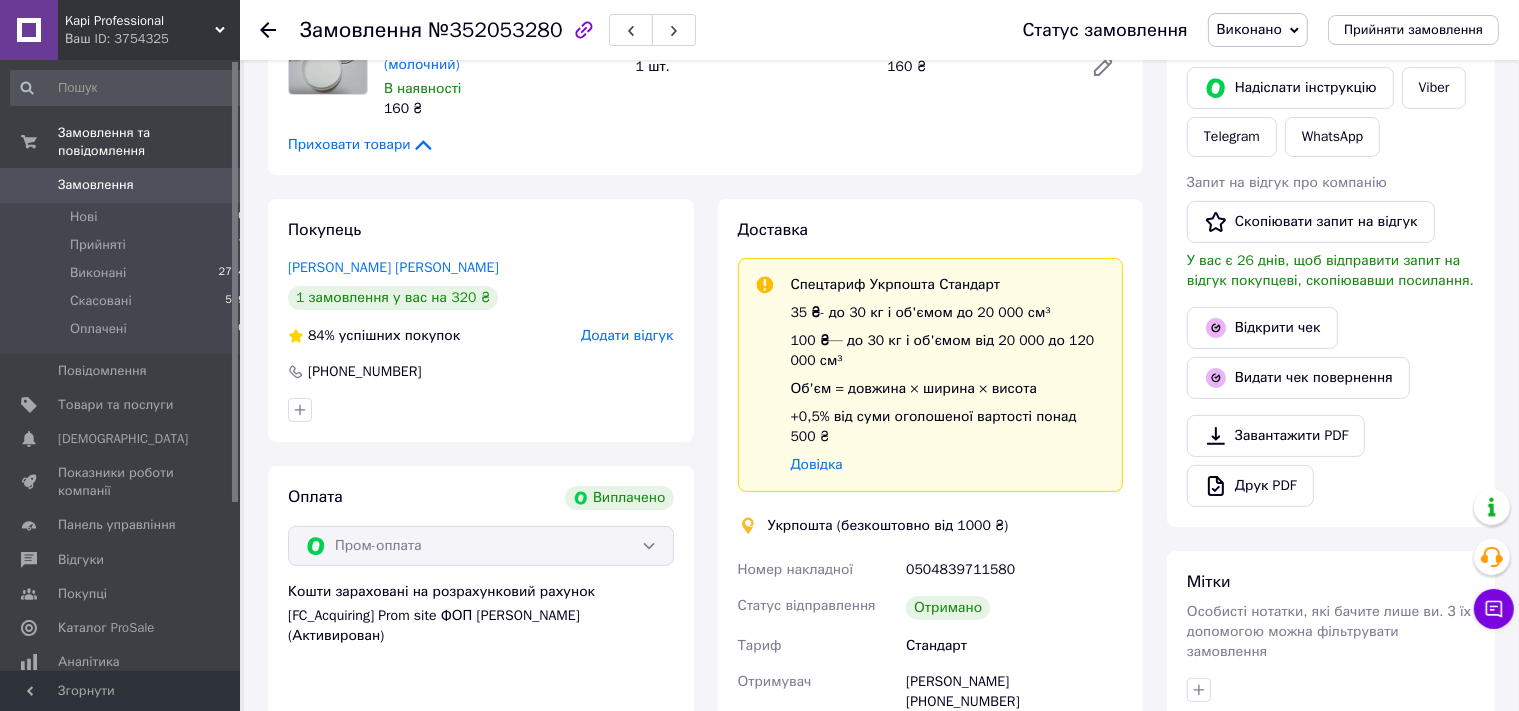 scroll, scrollTop: 0, scrollLeft: 0, axis: both 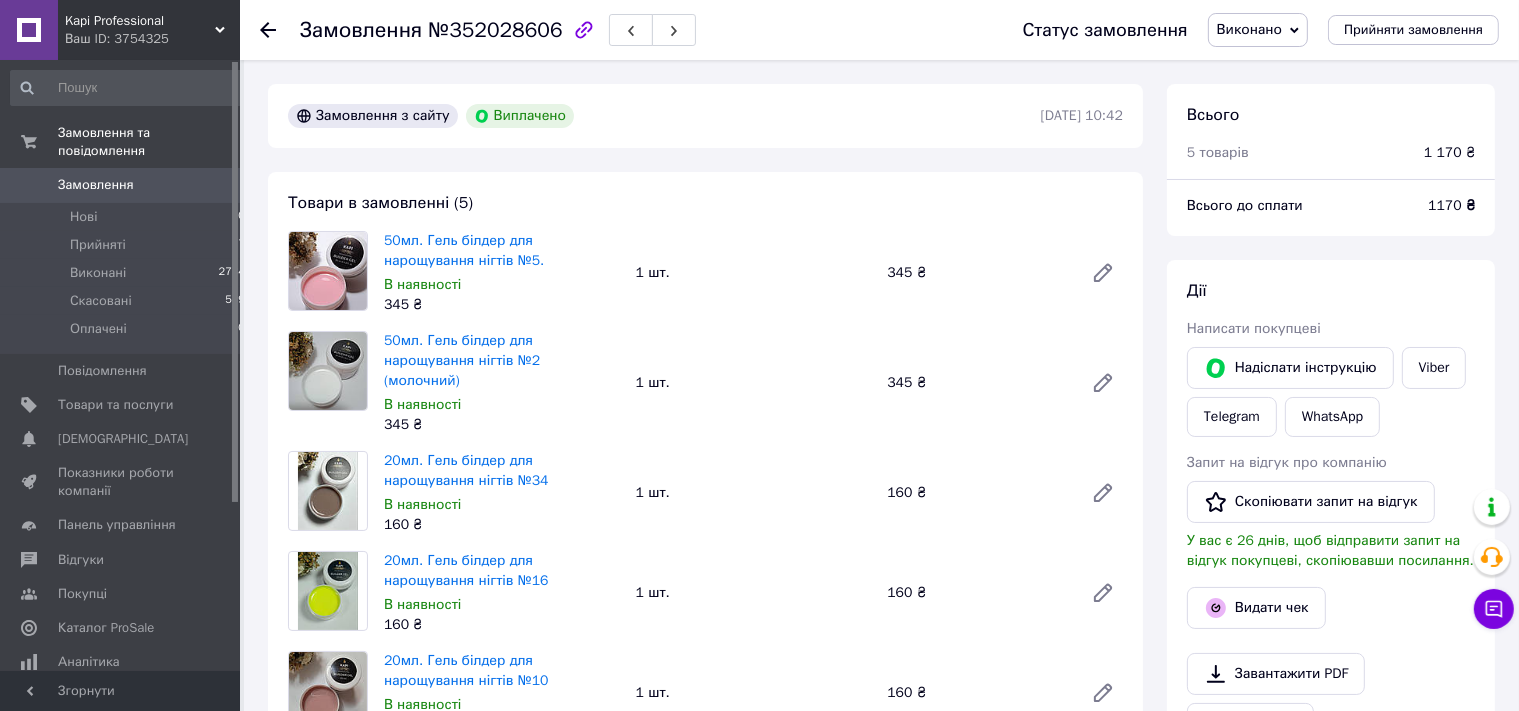 drag, startPoint x: 1262, startPoint y: 619, endPoint x: 1266, endPoint y: 583, distance: 36.221542 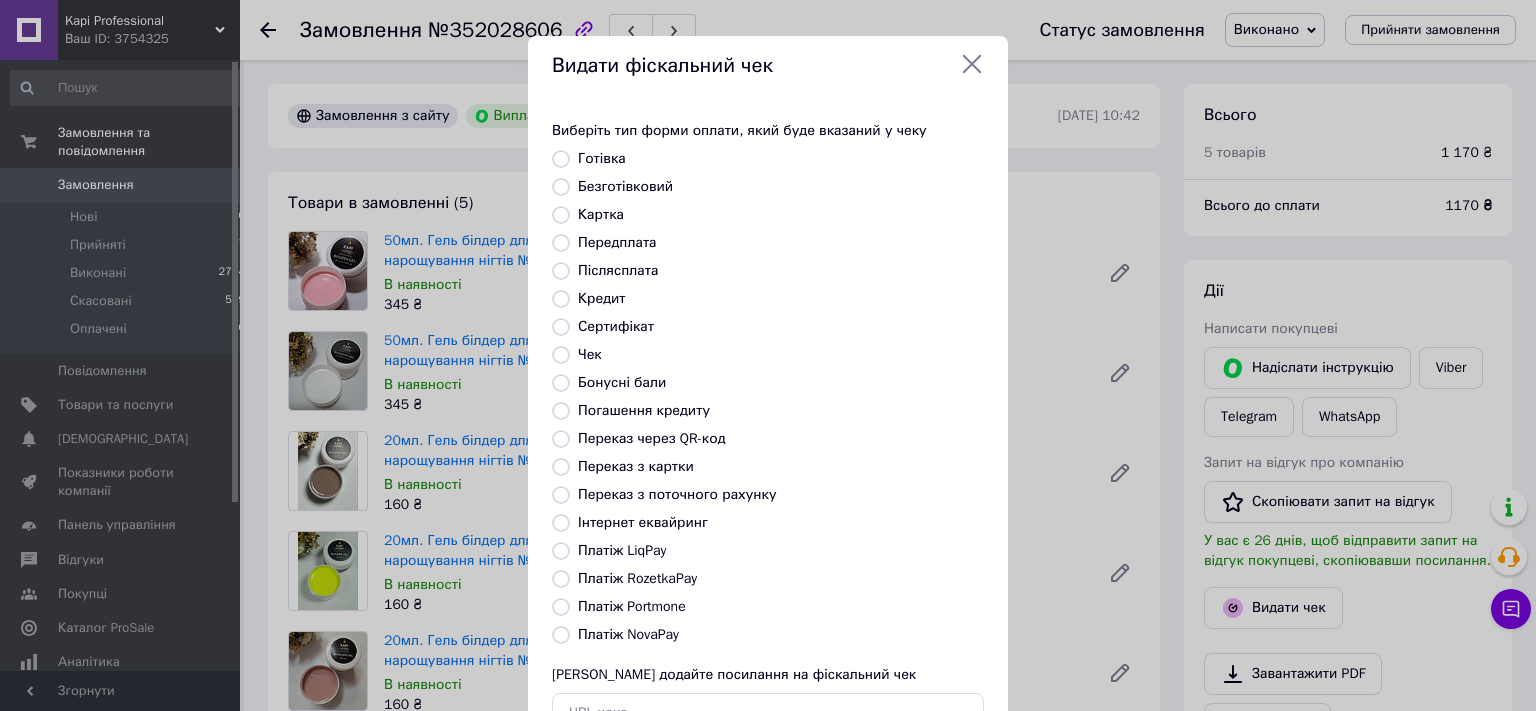 click on "Платіж RozetkaPay" at bounding box center (637, 578) 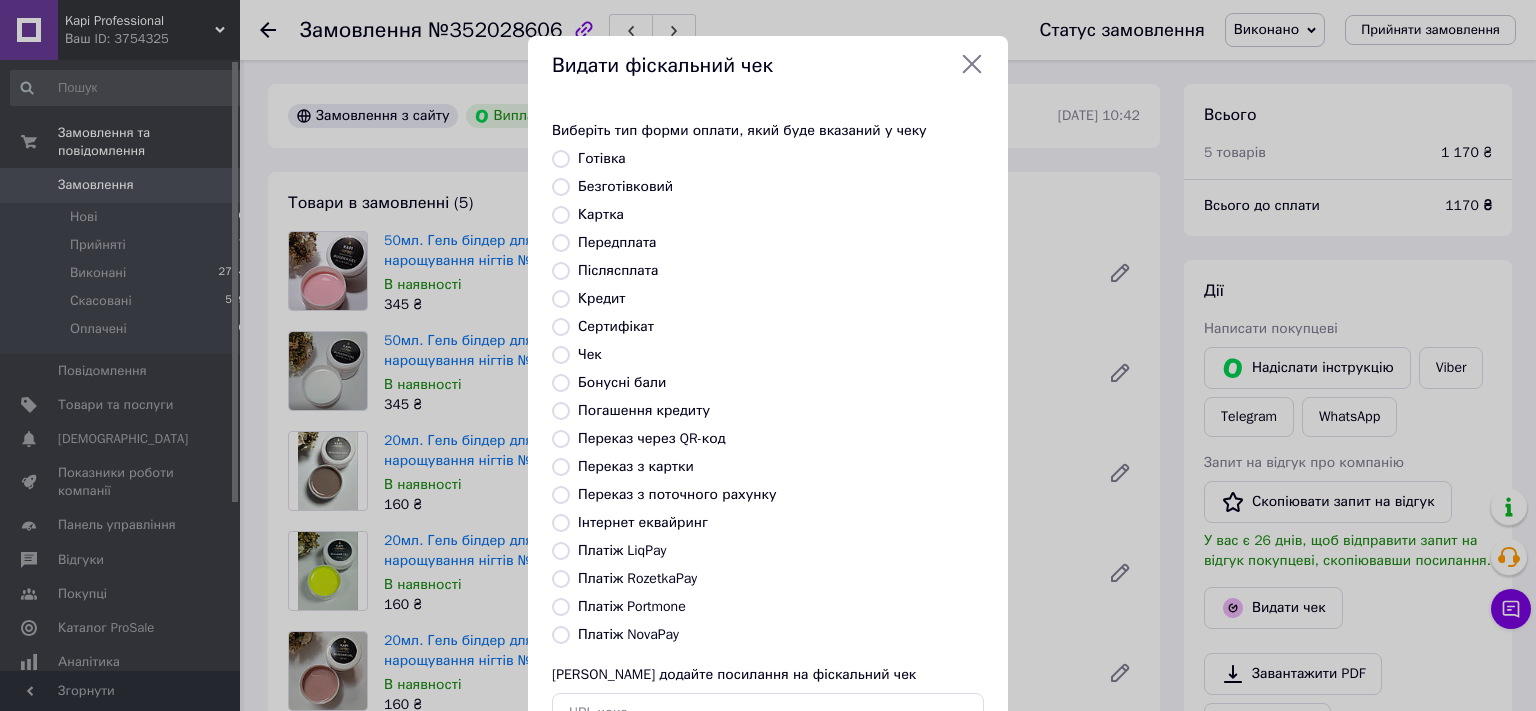 radio on "true" 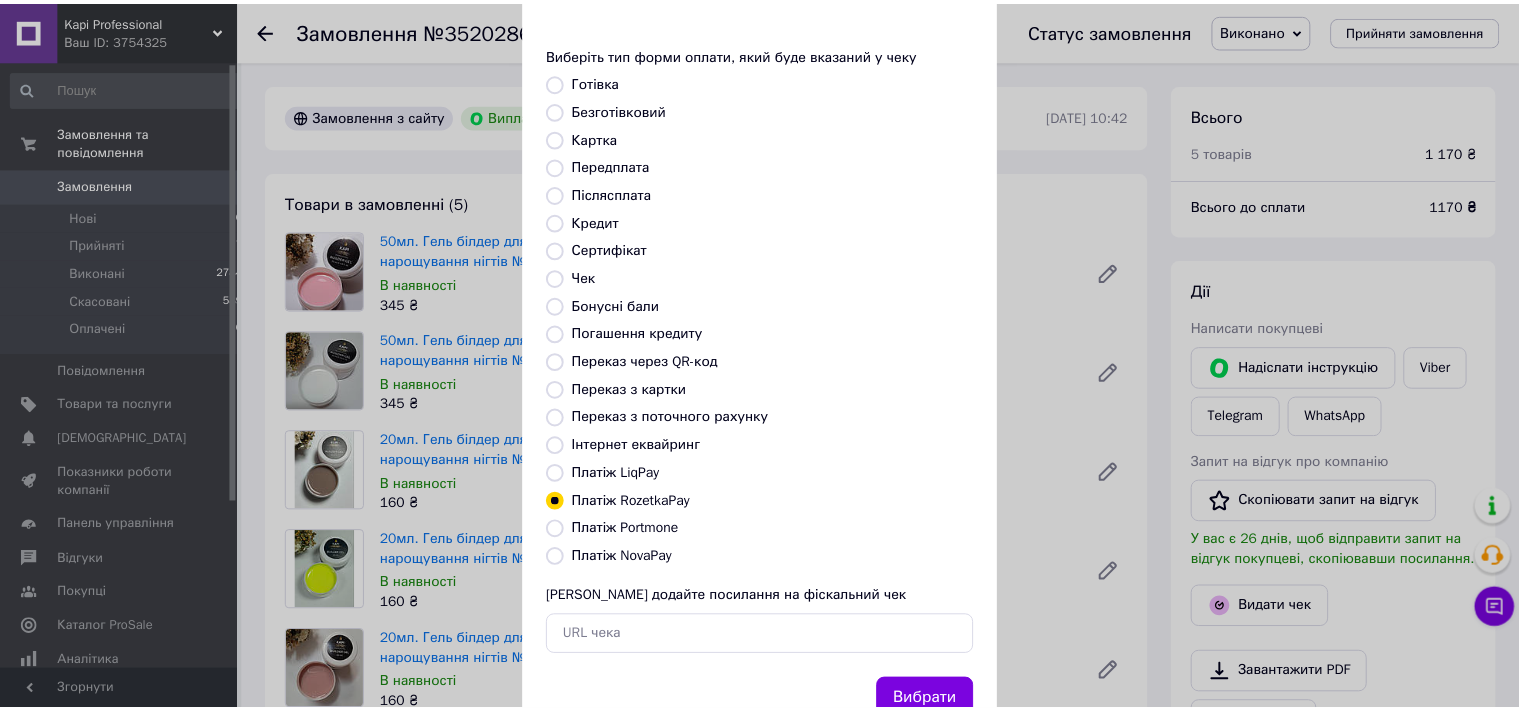 scroll, scrollTop: 147, scrollLeft: 0, axis: vertical 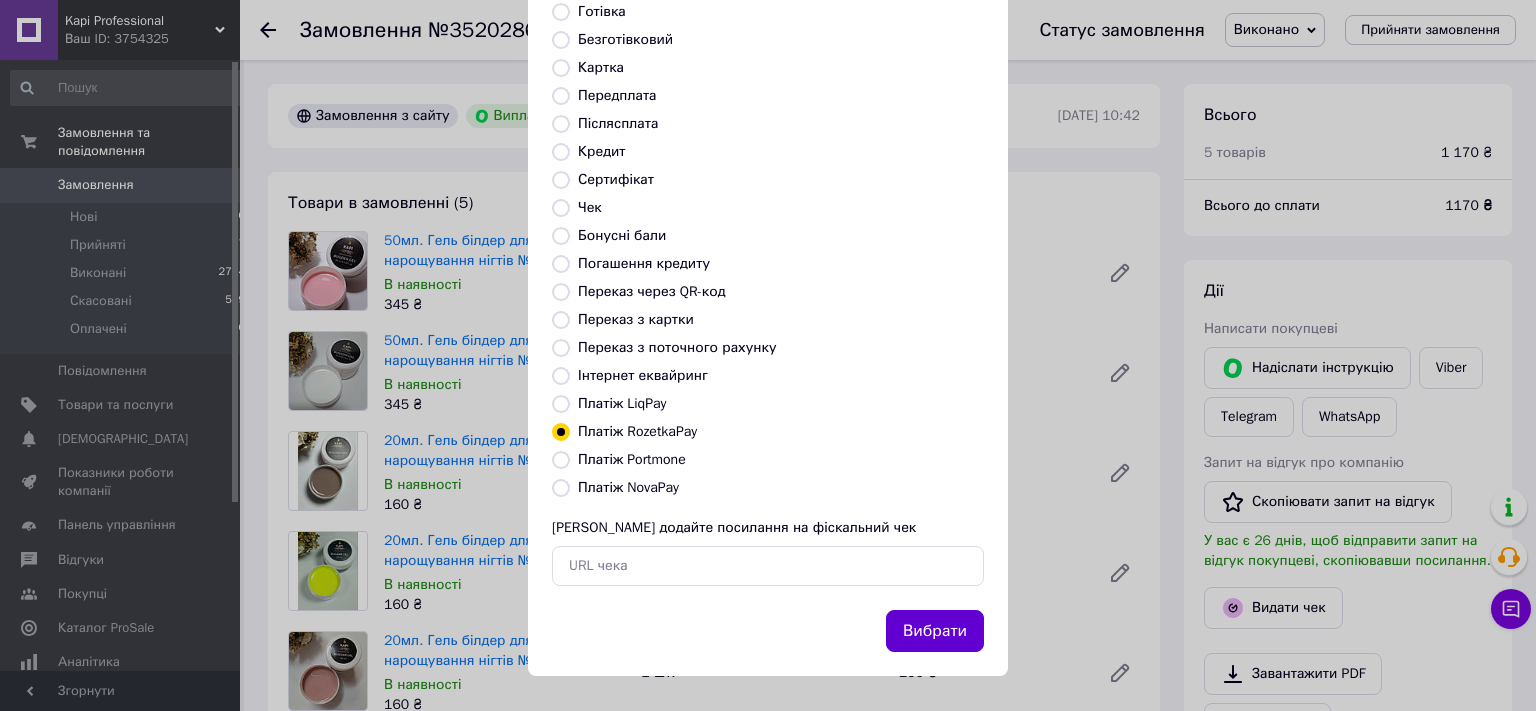 click on "Вибрати" at bounding box center (935, 631) 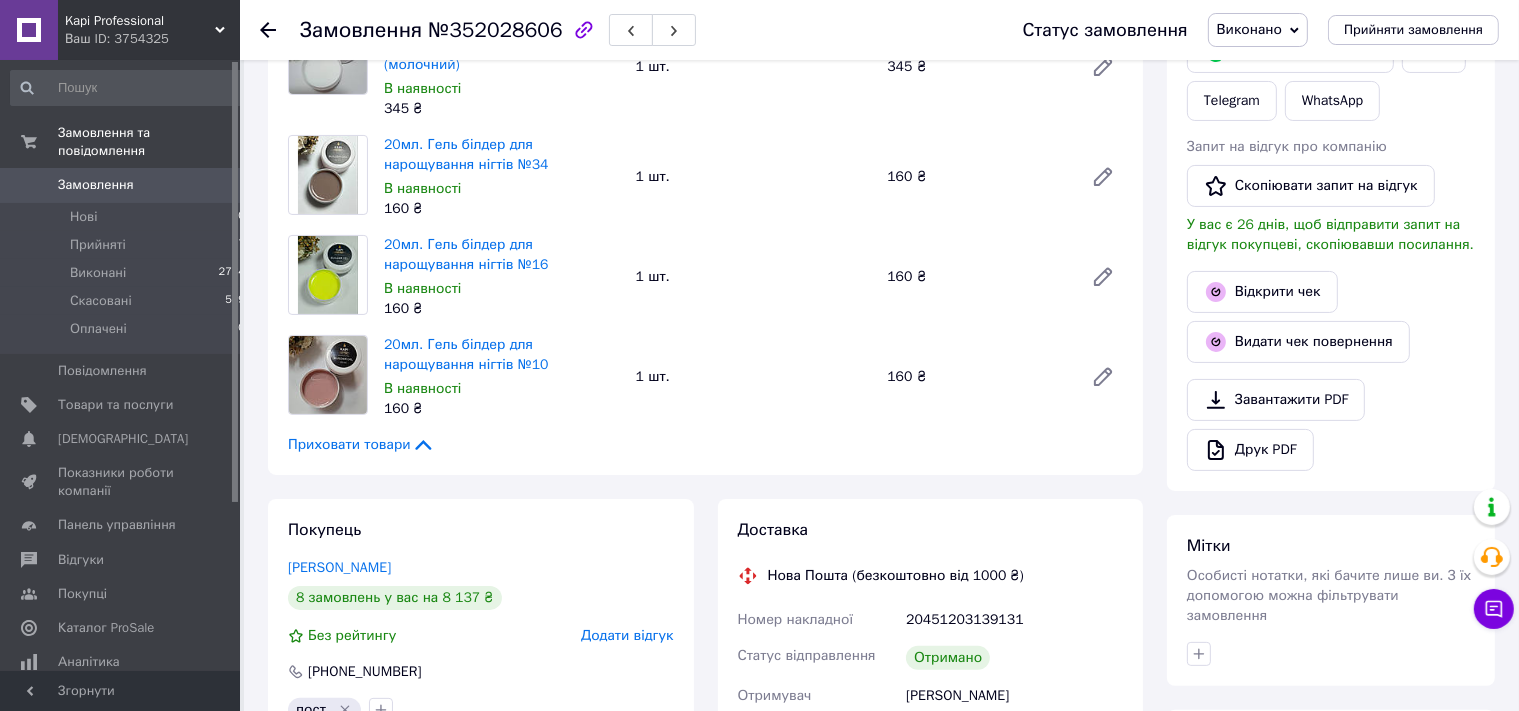 scroll, scrollTop: 0, scrollLeft: 0, axis: both 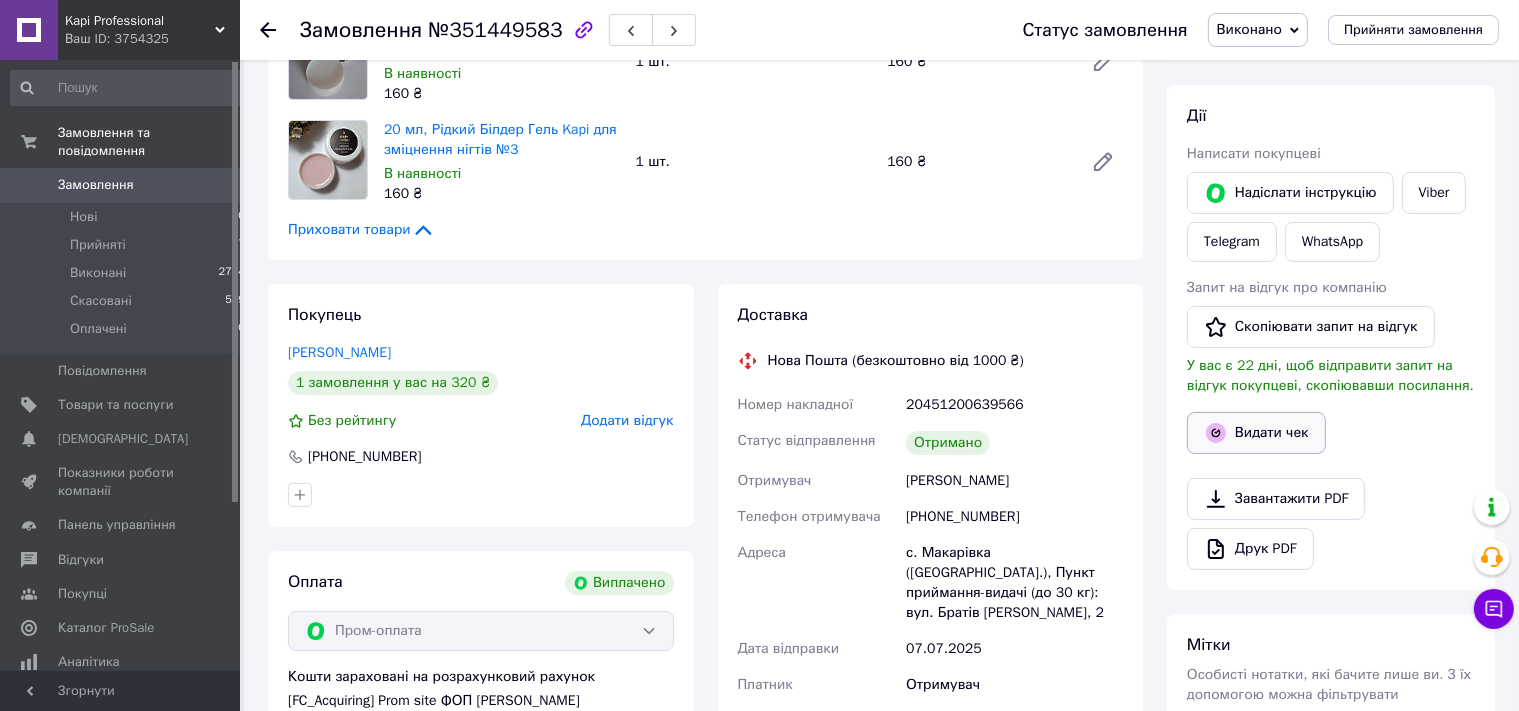 click on "Видати чек" at bounding box center [1256, 433] 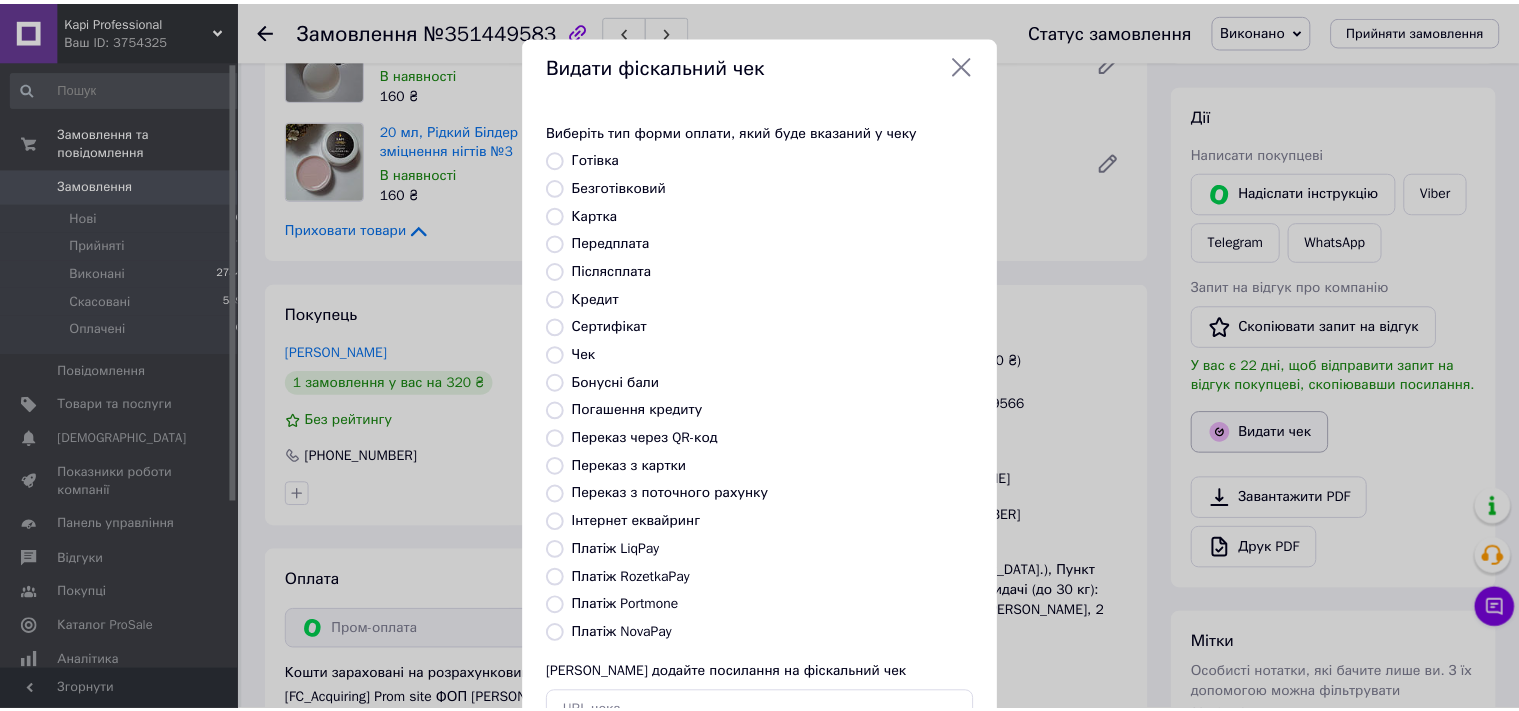 scroll, scrollTop: 147, scrollLeft: 0, axis: vertical 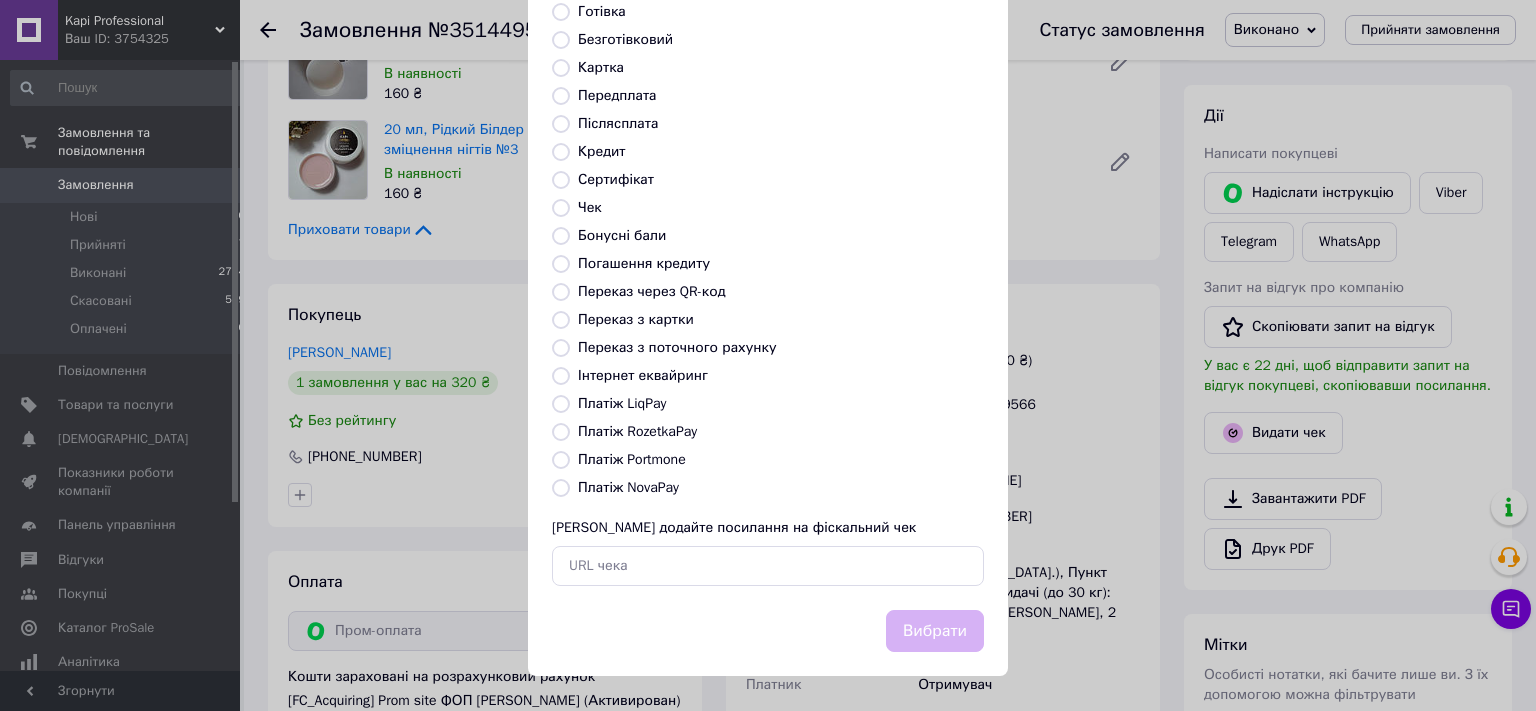 click on "Платіж RozetkaPay" at bounding box center [637, 431] 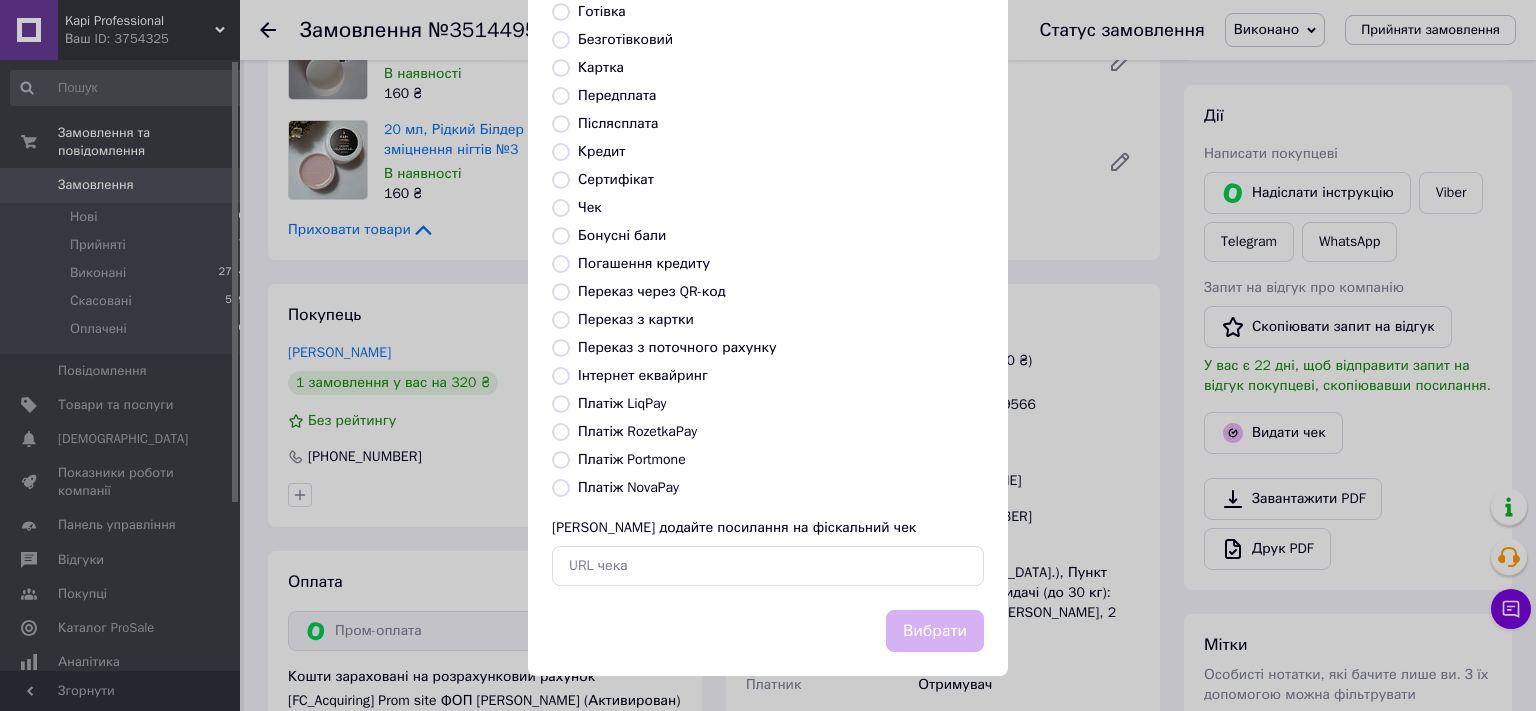 radio on "true" 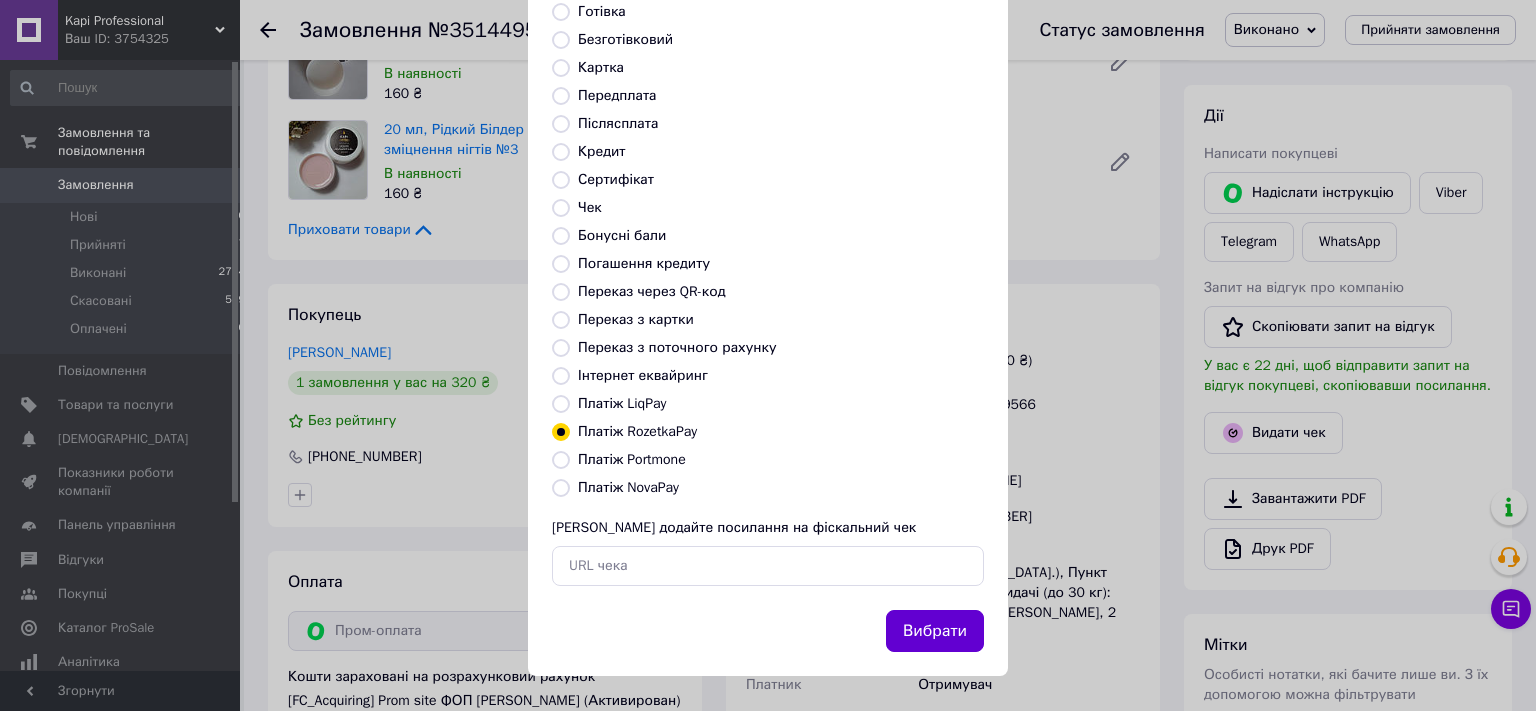 click on "Вибрати" at bounding box center [935, 631] 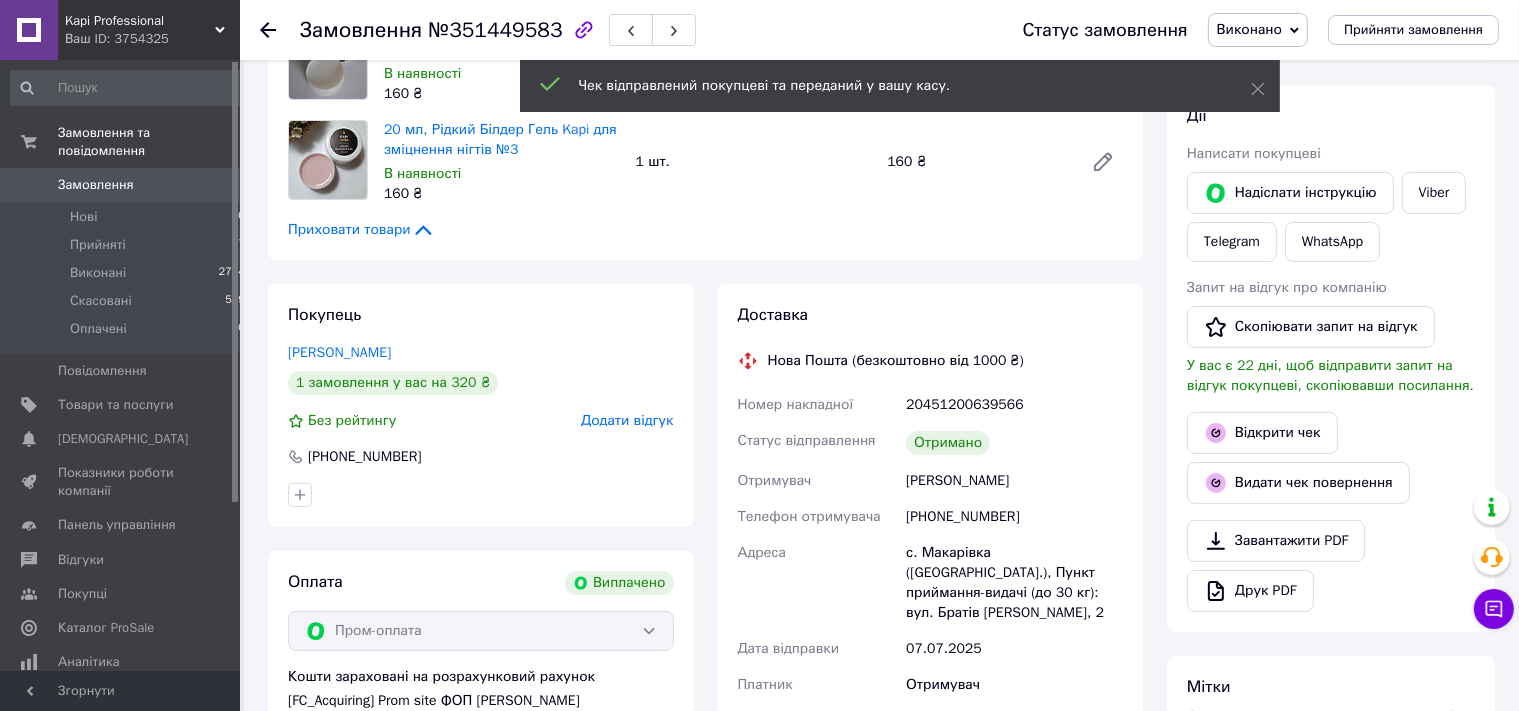 click on "Замовлення" at bounding box center (96, 185) 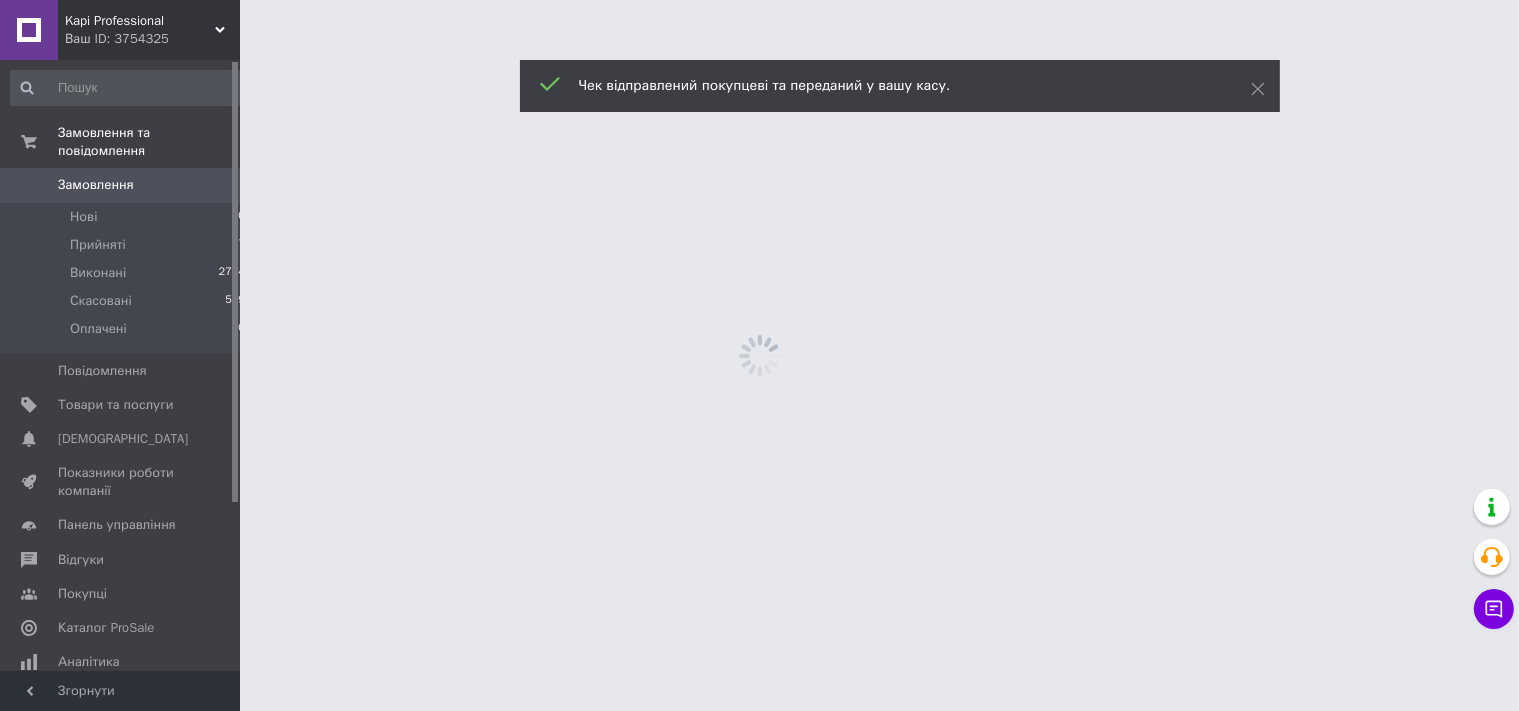 scroll, scrollTop: 0, scrollLeft: 0, axis: both 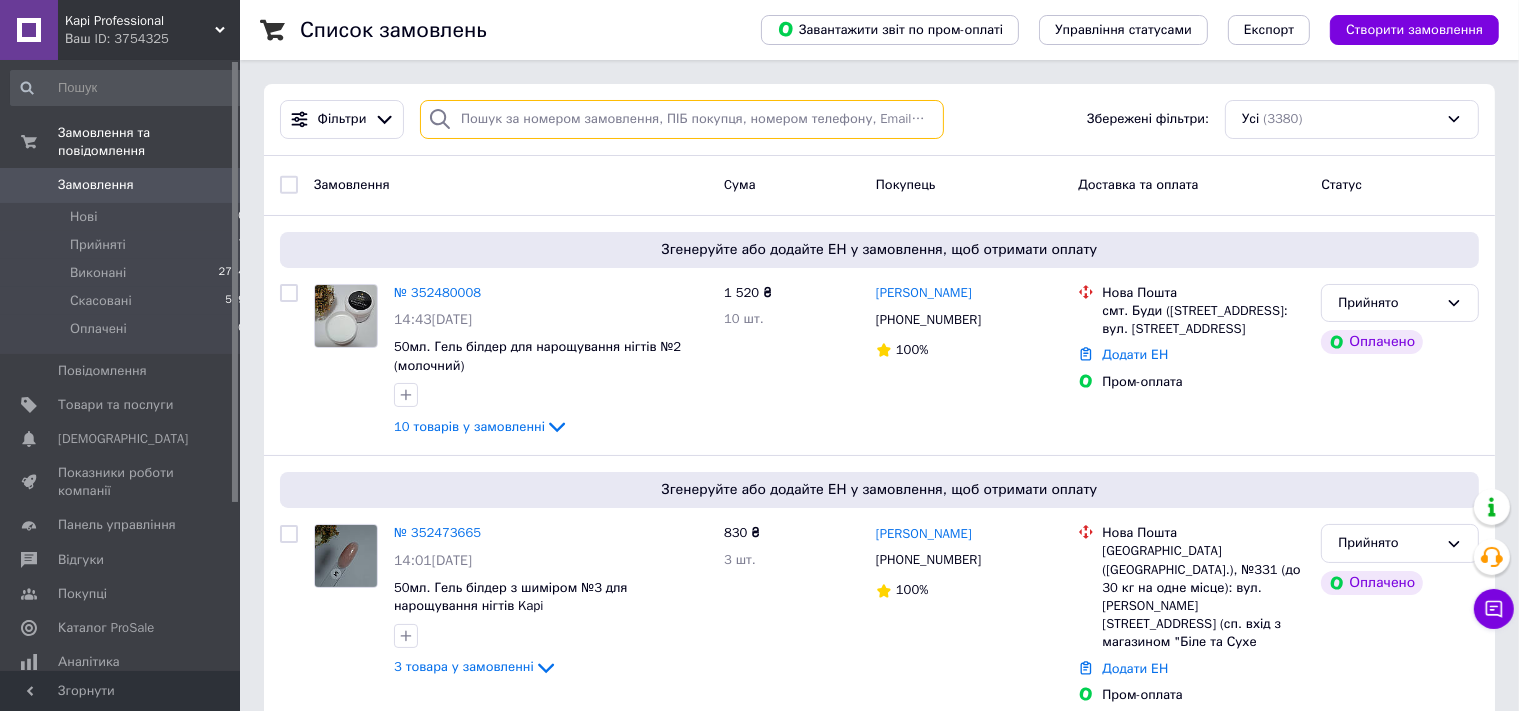 click at bounding box center (682, 119) 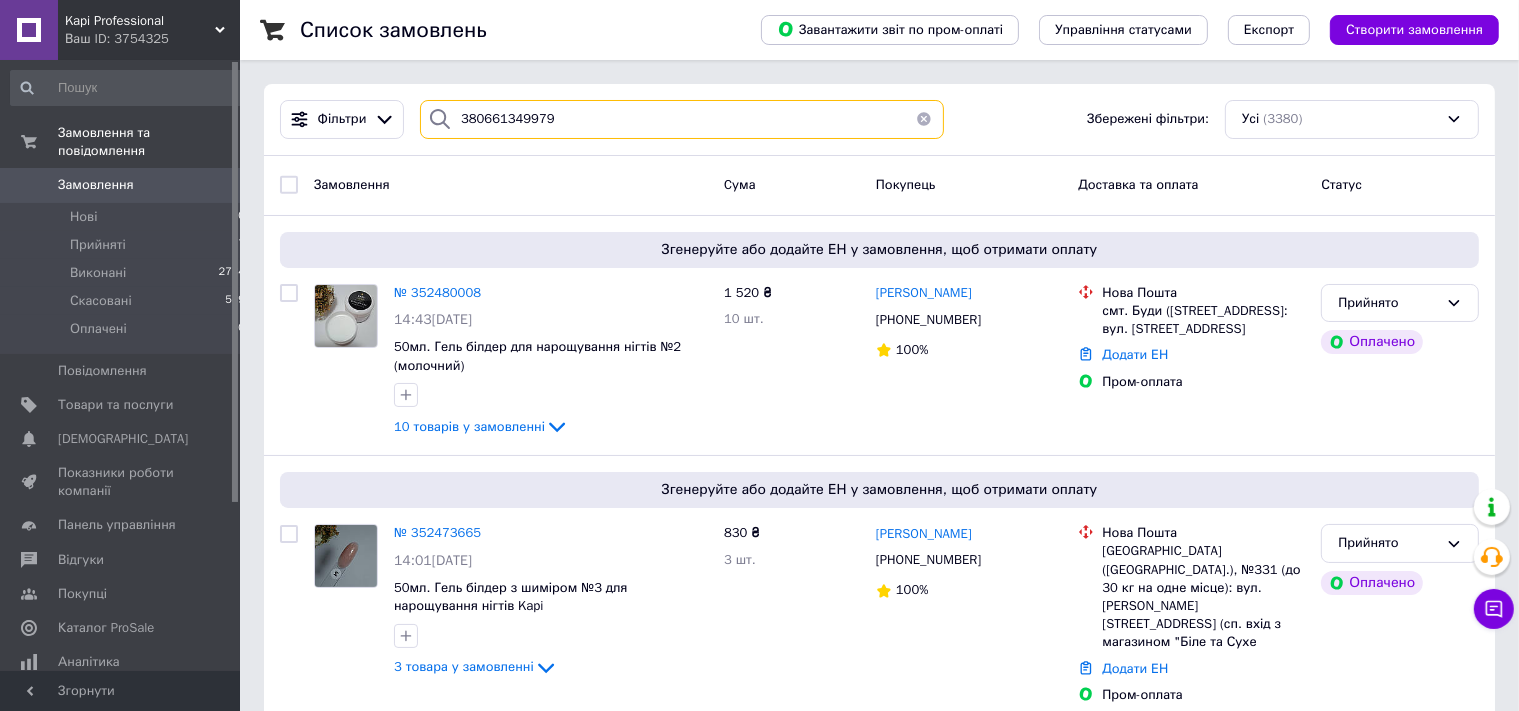 type on "380661349979" 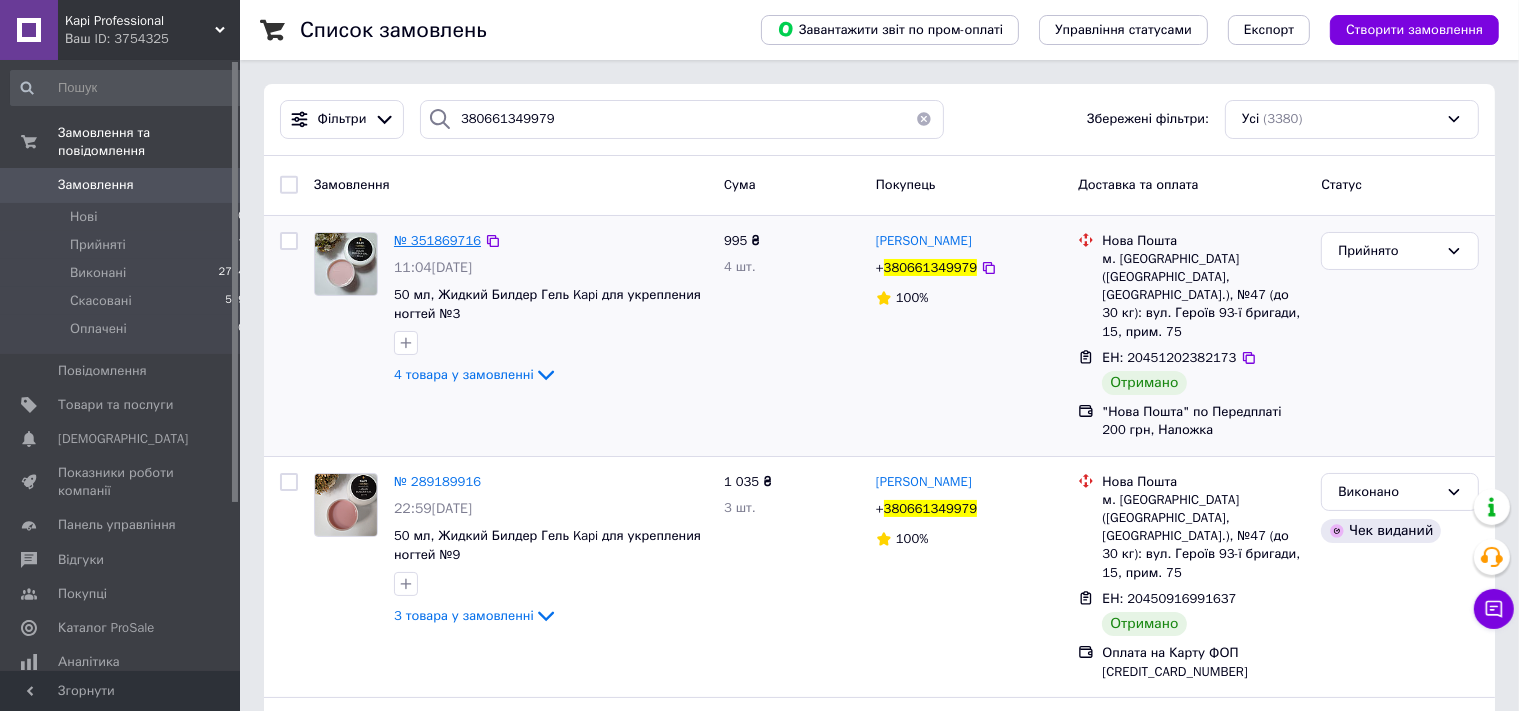click on "№ 351869716" at bounding box center [437, 240] 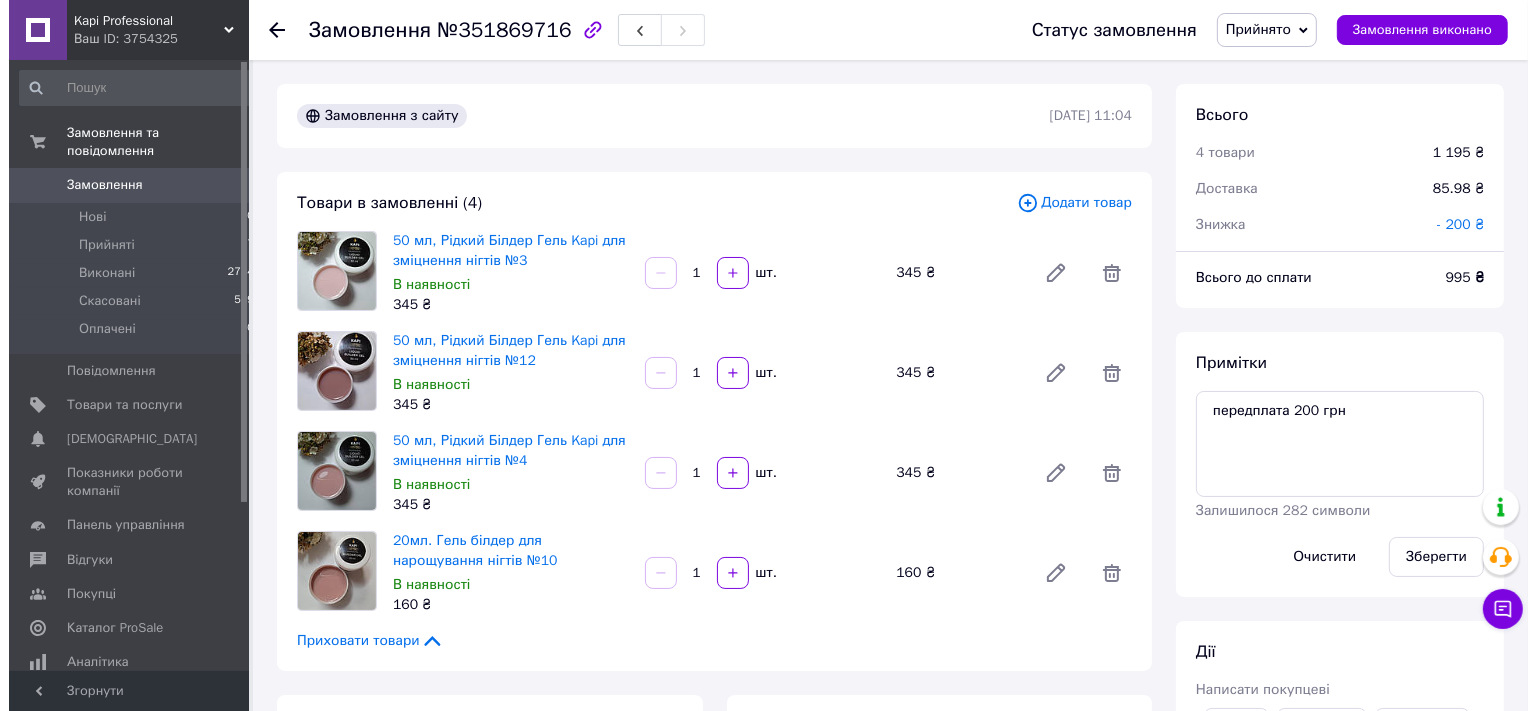 scroll, scrollTop: 316, scrollLeft: 0, axis: vertical 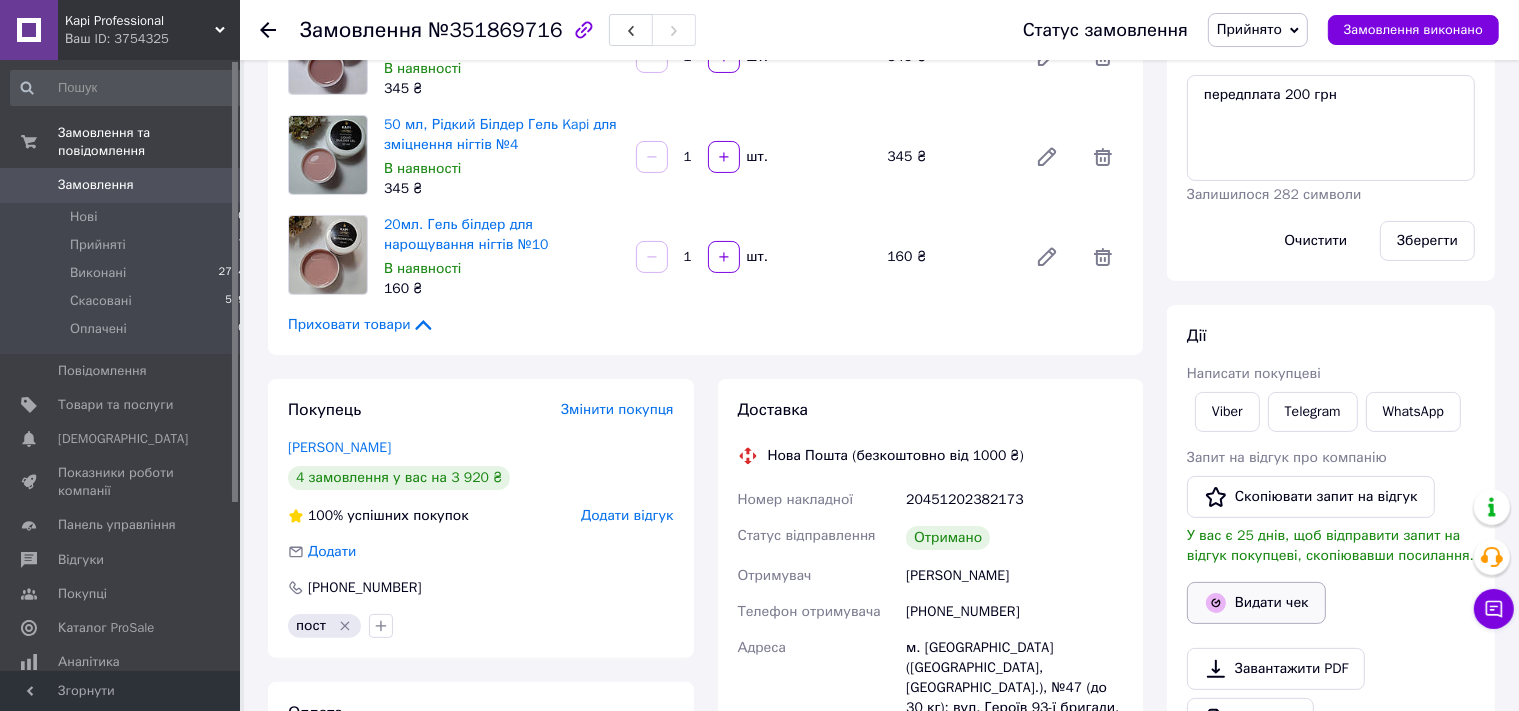 click on "Видати чек" at bounding box center [1256, 603] 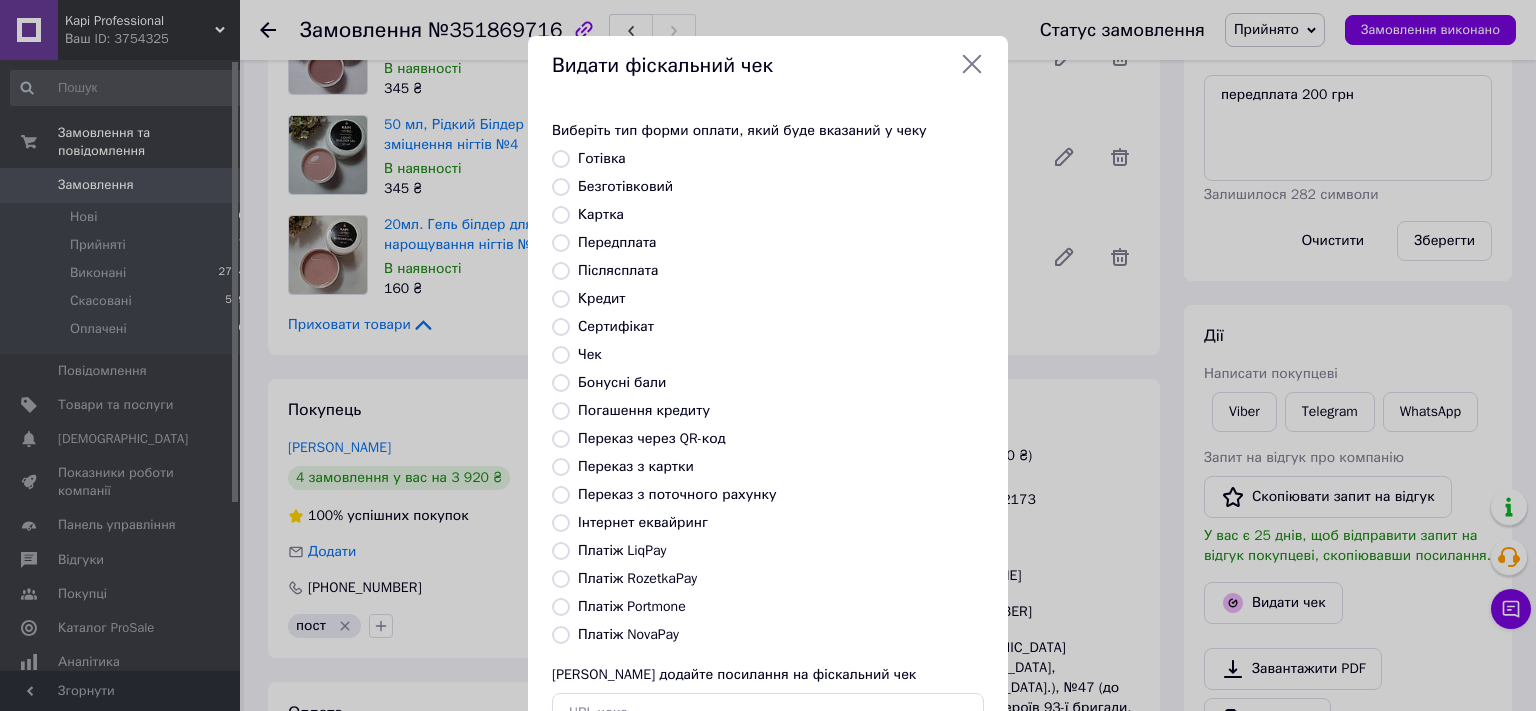 drag, startPoint x: 549, startPoint y: 635, endPoint x: 766, endPoint y: 569, distance: 226.8149 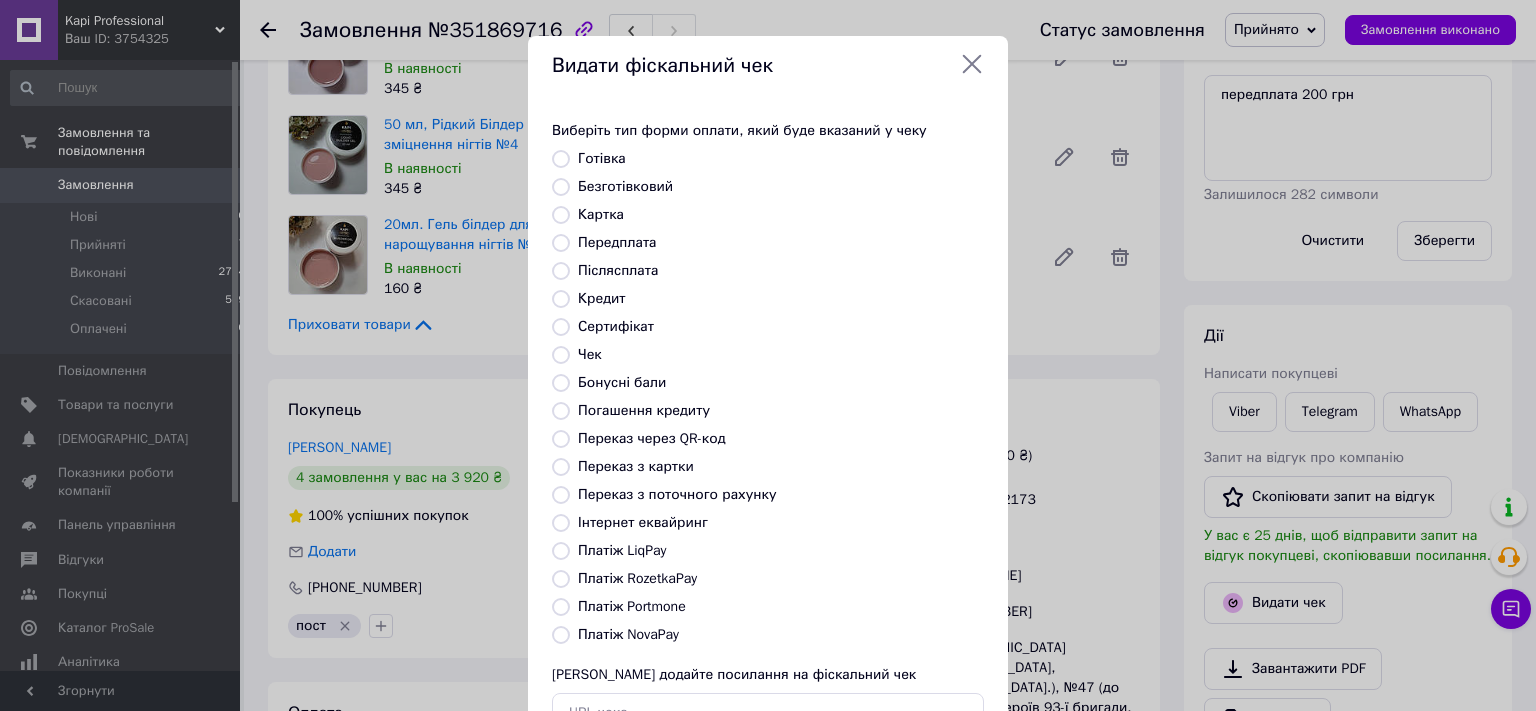 radio on "true" 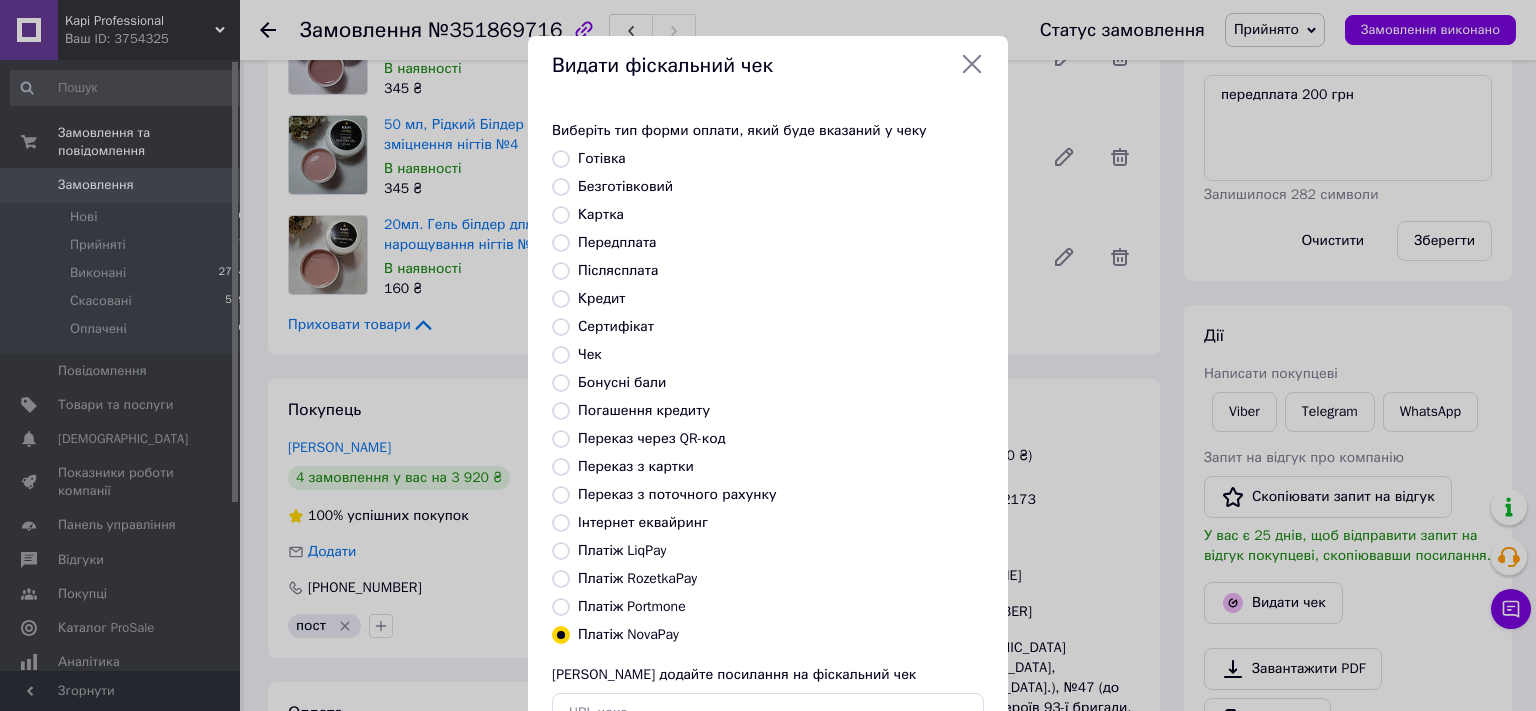 scroll, scrollTop: 147, scrollLeft: 0, axis: vertical 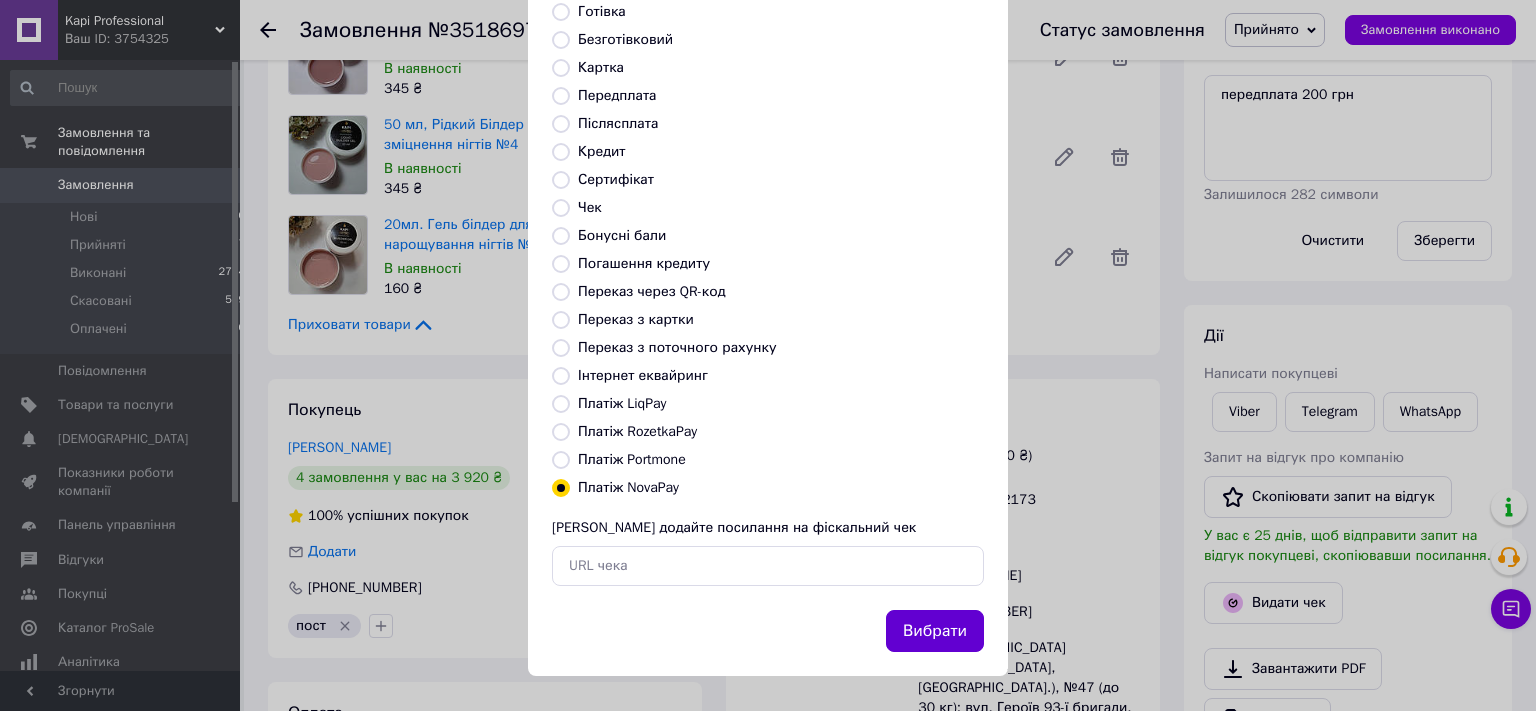 click on "Вибрати" at bounding box center [935, 631] 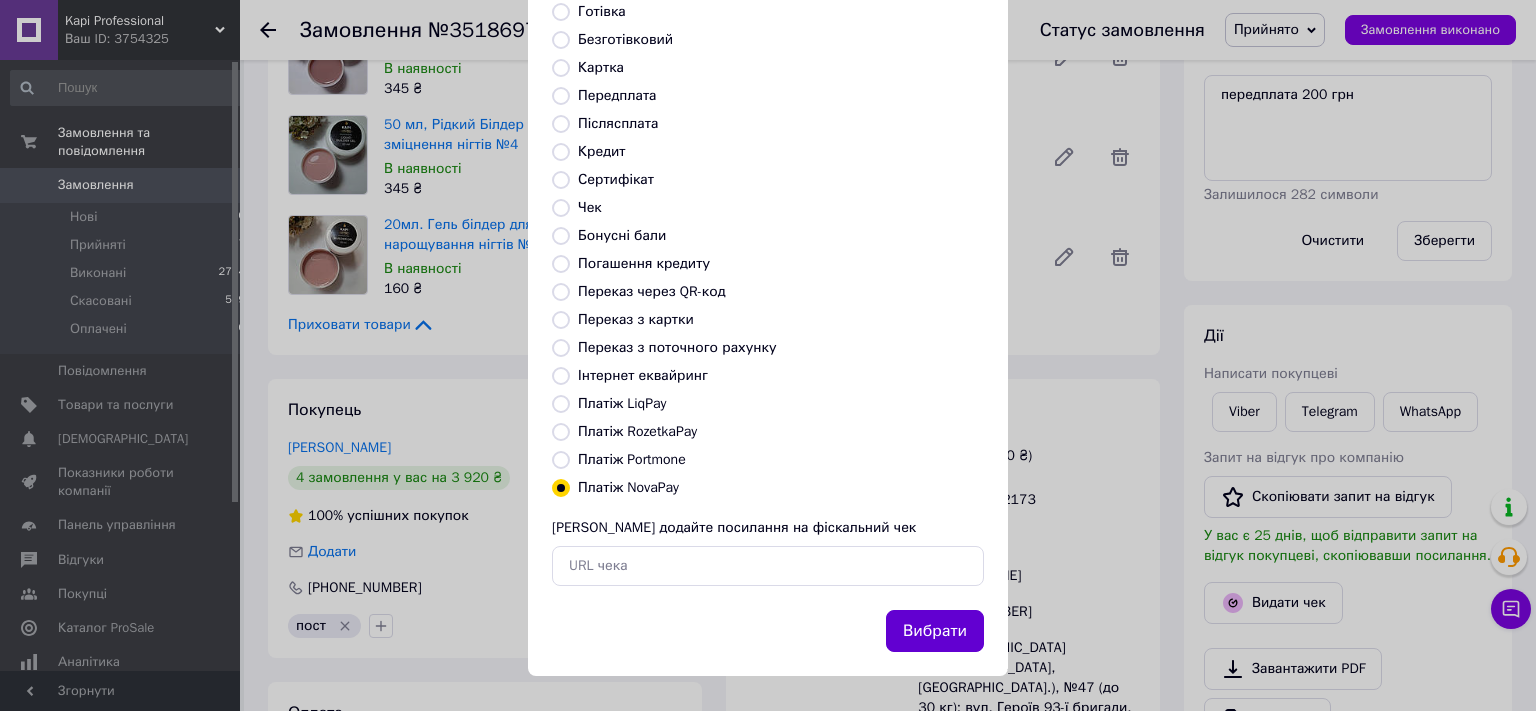 click on "Вибрати" at bounding box center (935, 631) 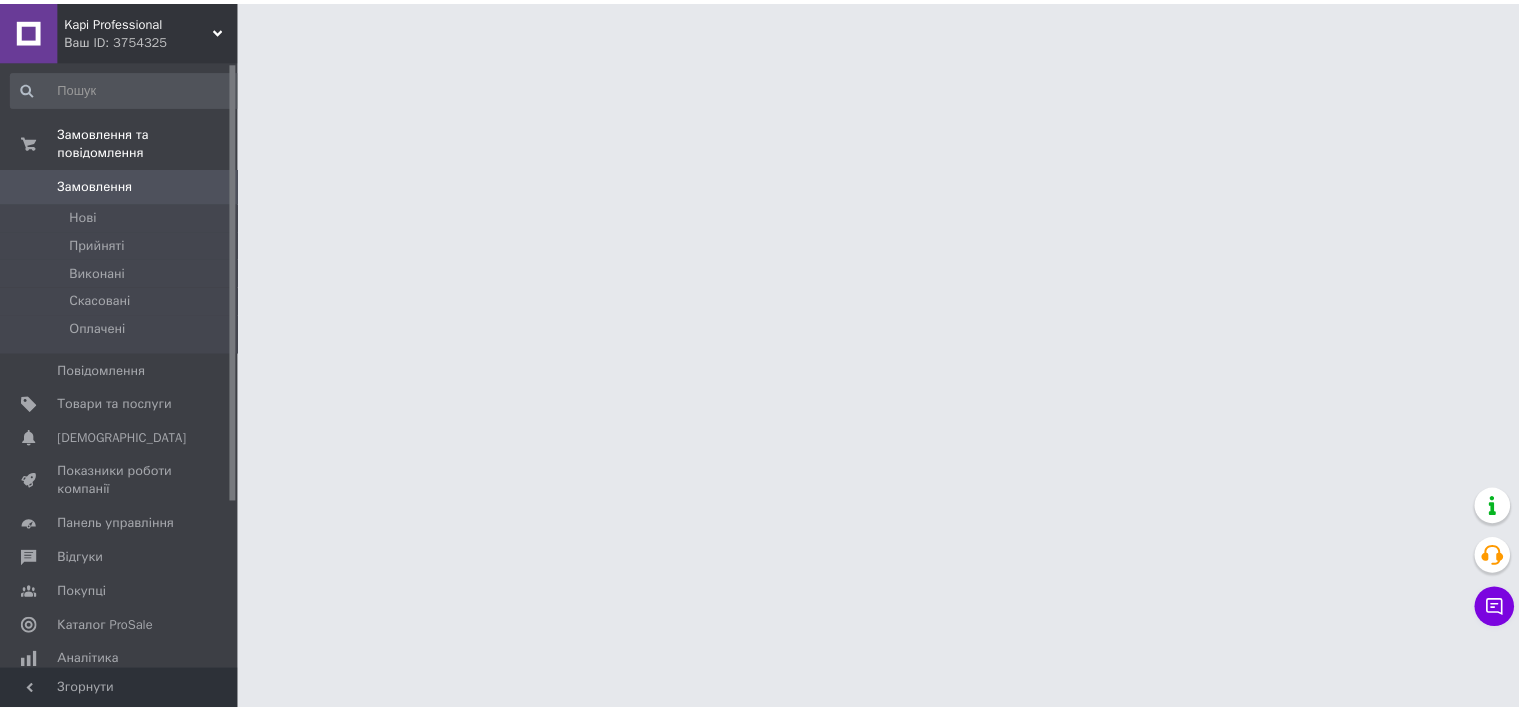 scroll, scrollTop: 0, scrollLeft: 0, axis: both 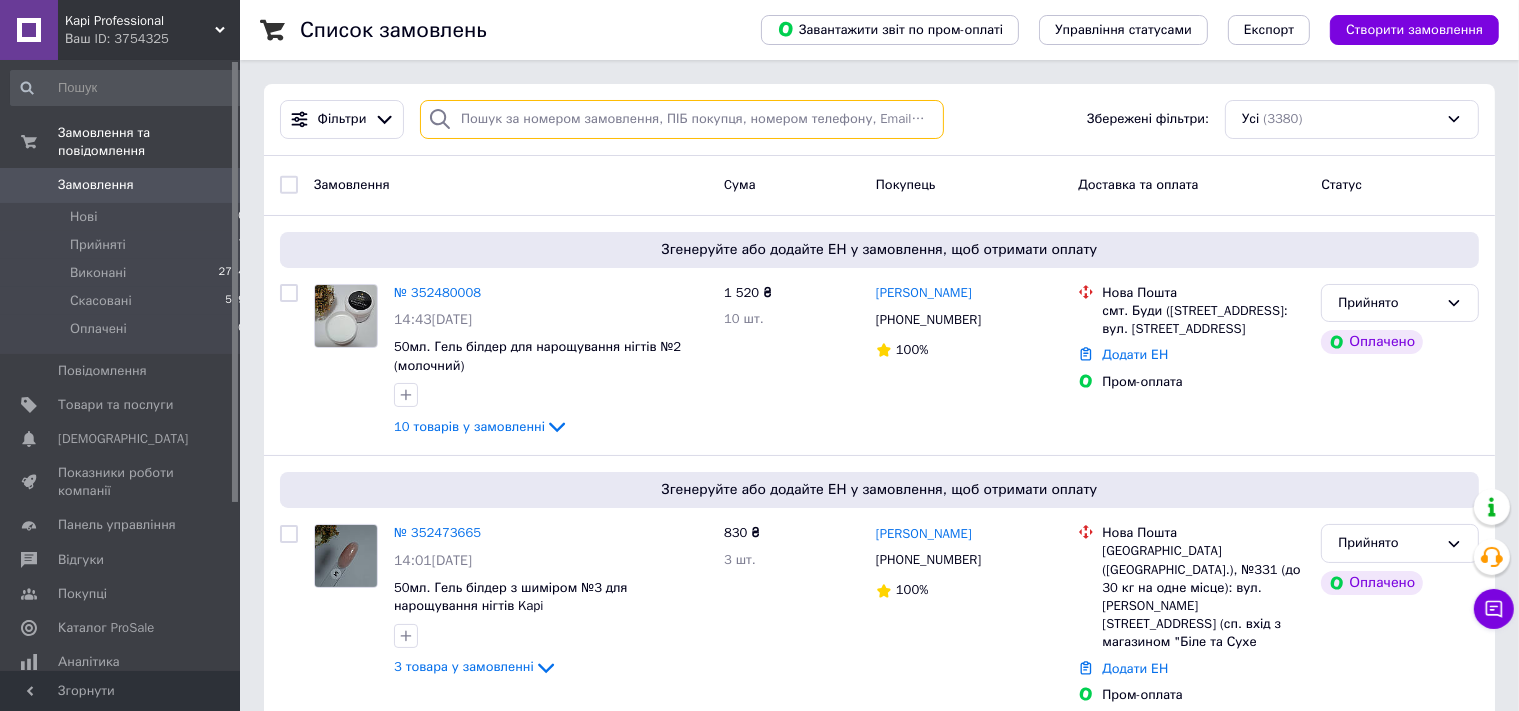 click at bounding box center (682, 119) 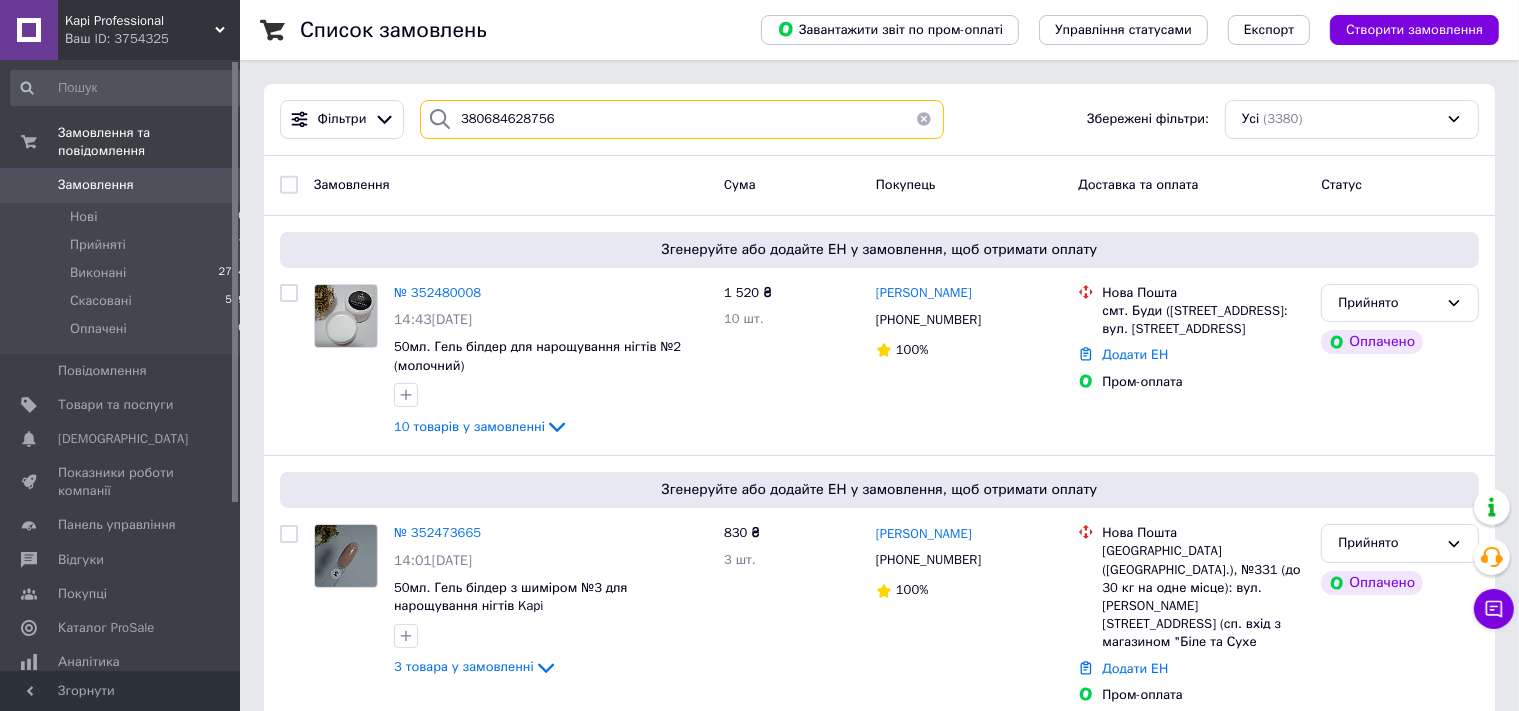 type on "380684628756" 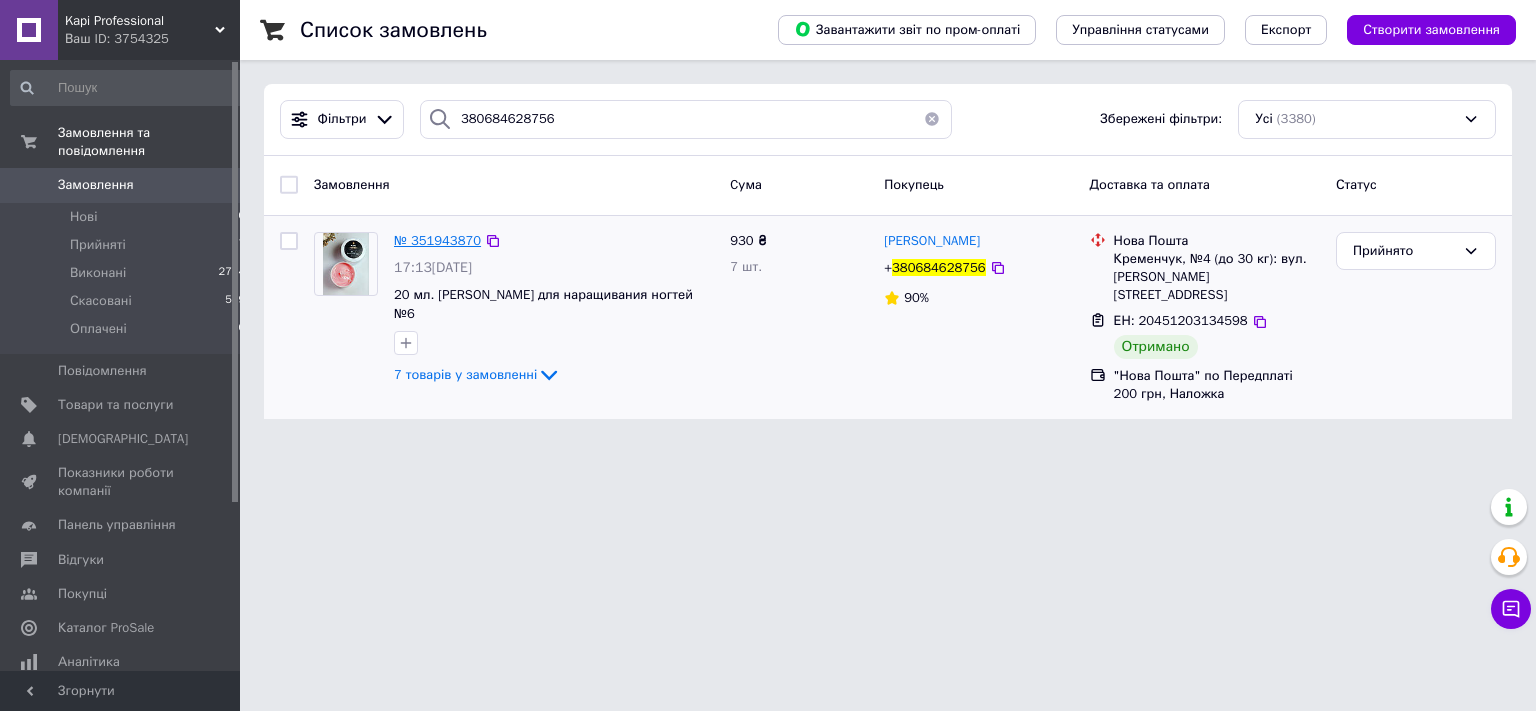 click on "№ 351943870" at bounding box center (437, 240) 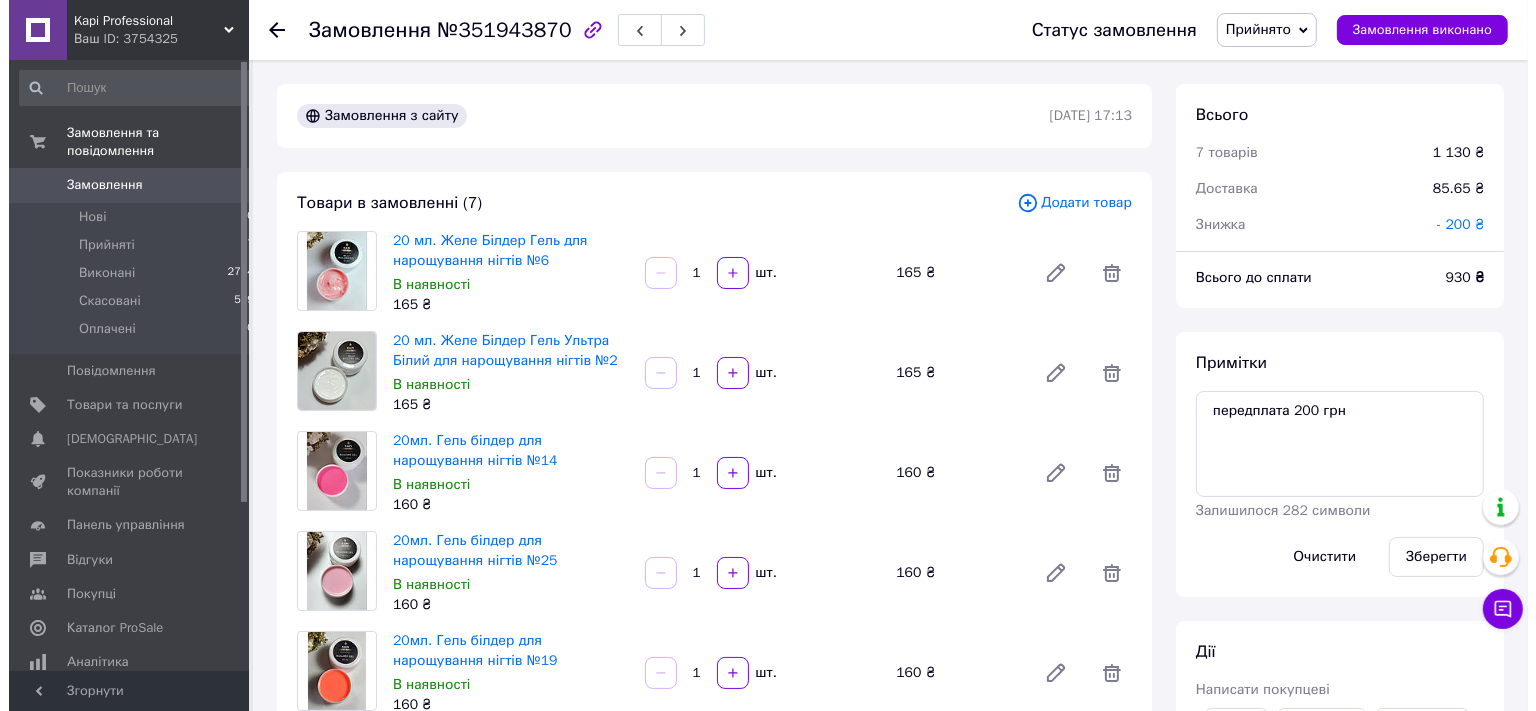 scroll, scrollTop: 422, scrollLeft: 0, axis: vertical 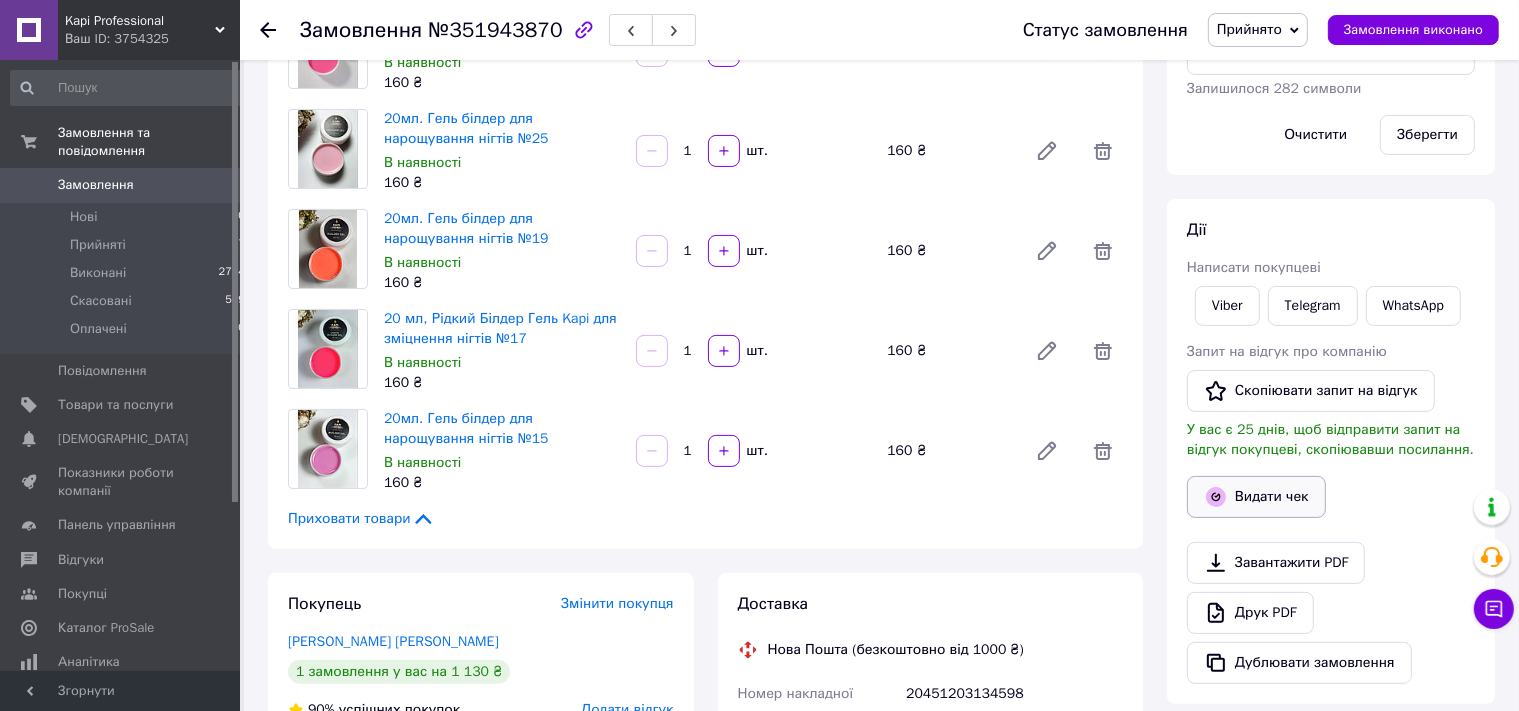 click on "Видати чек" at bounding box center [1256, 497] 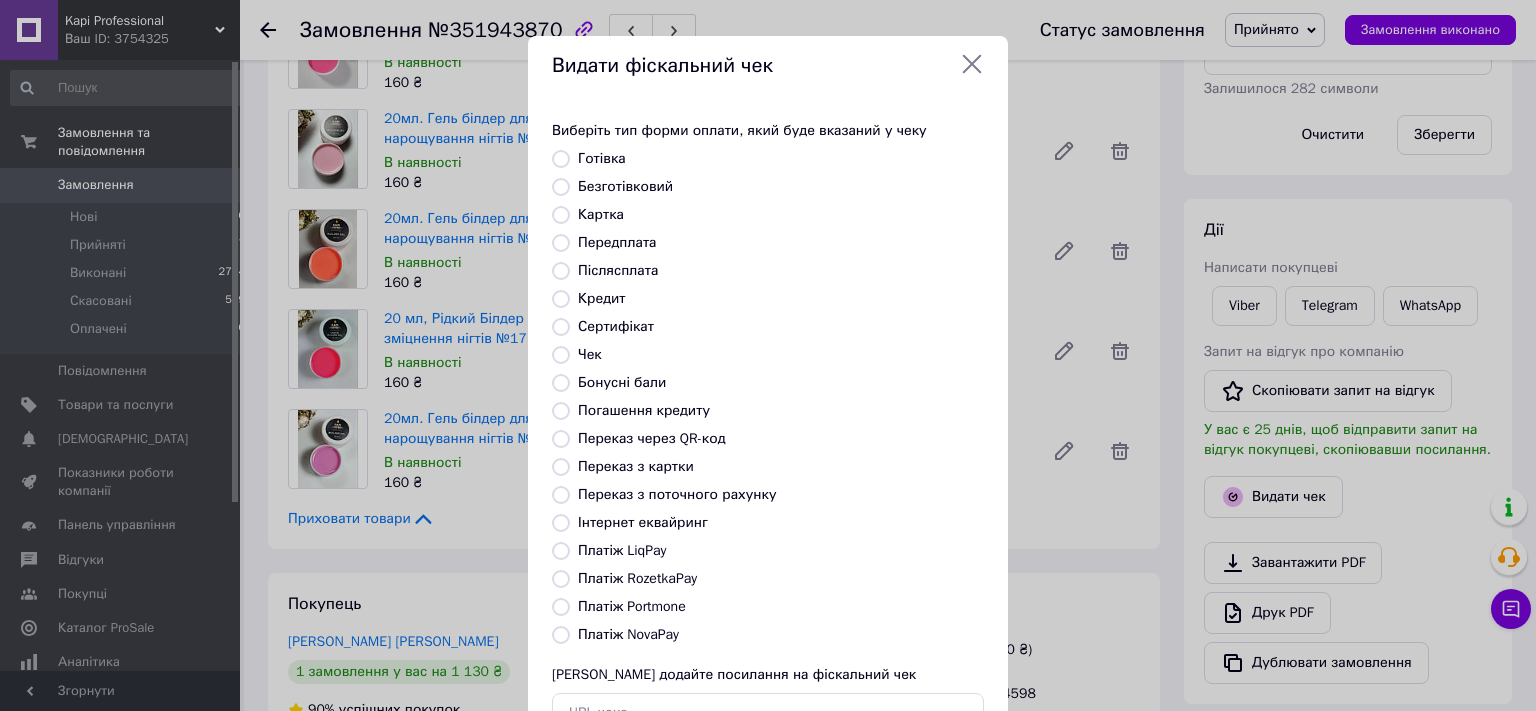 click on "Платіж NovaPay" at bounding box center [628, 634] 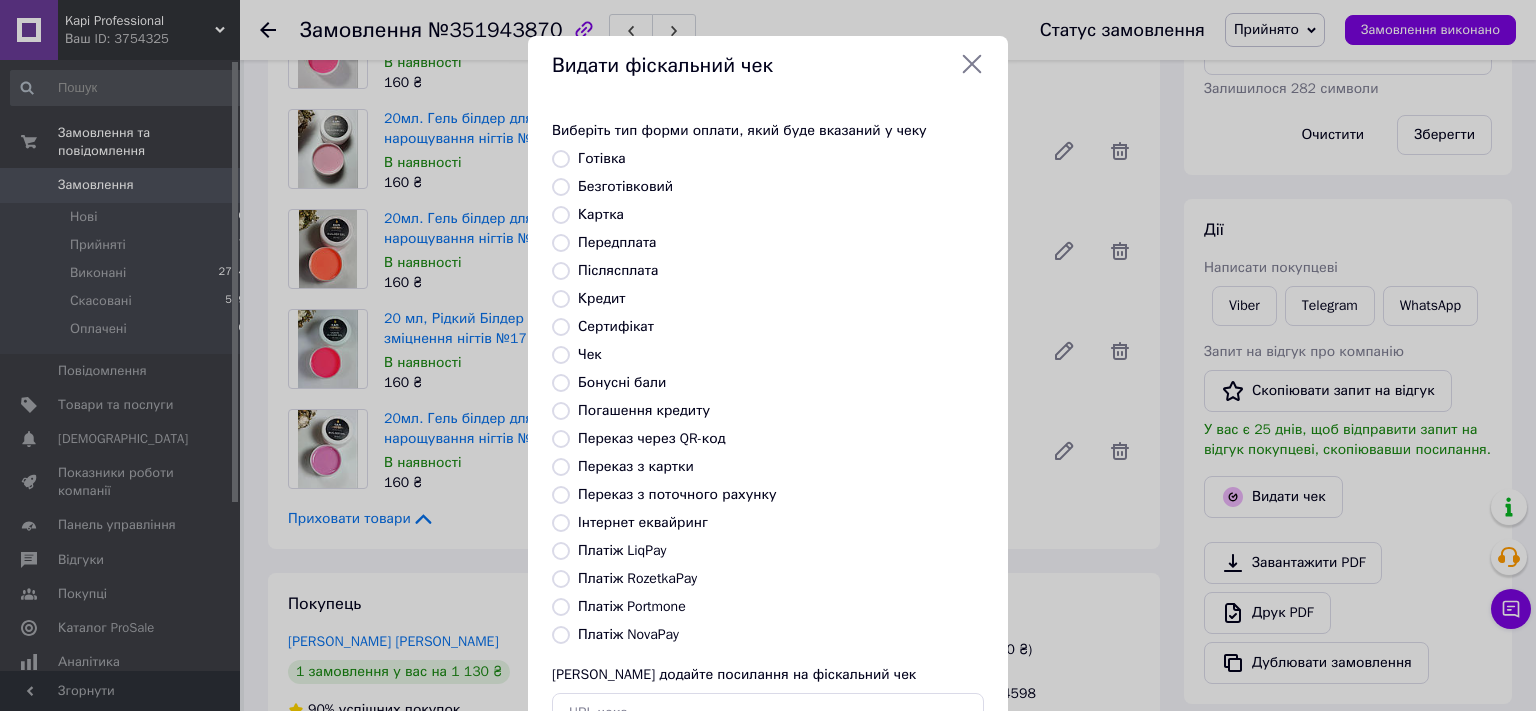radio on "true" 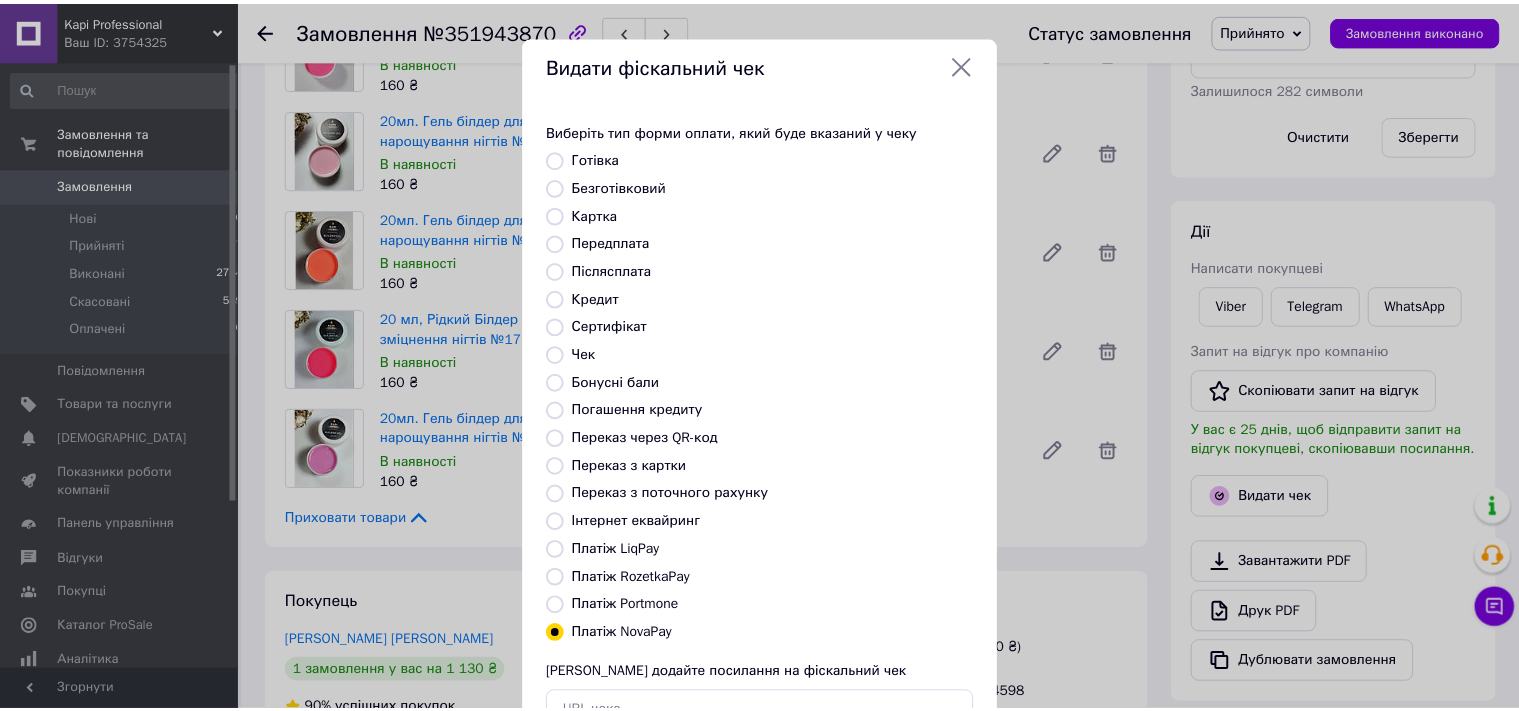 scroll, scrollTop: 147, scrollLeft: 0, axis: vertical 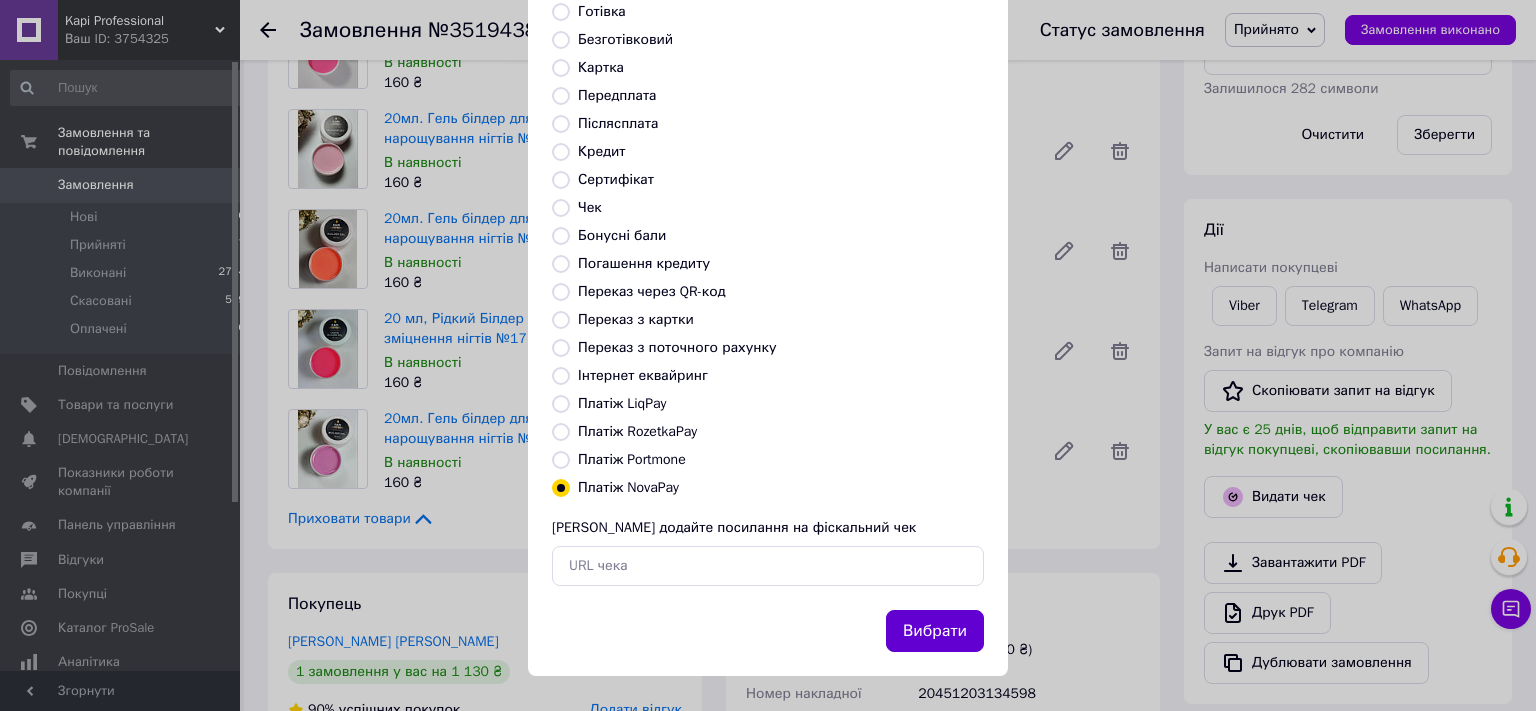 click on "Вибрати" at bounding box center [935, 631] 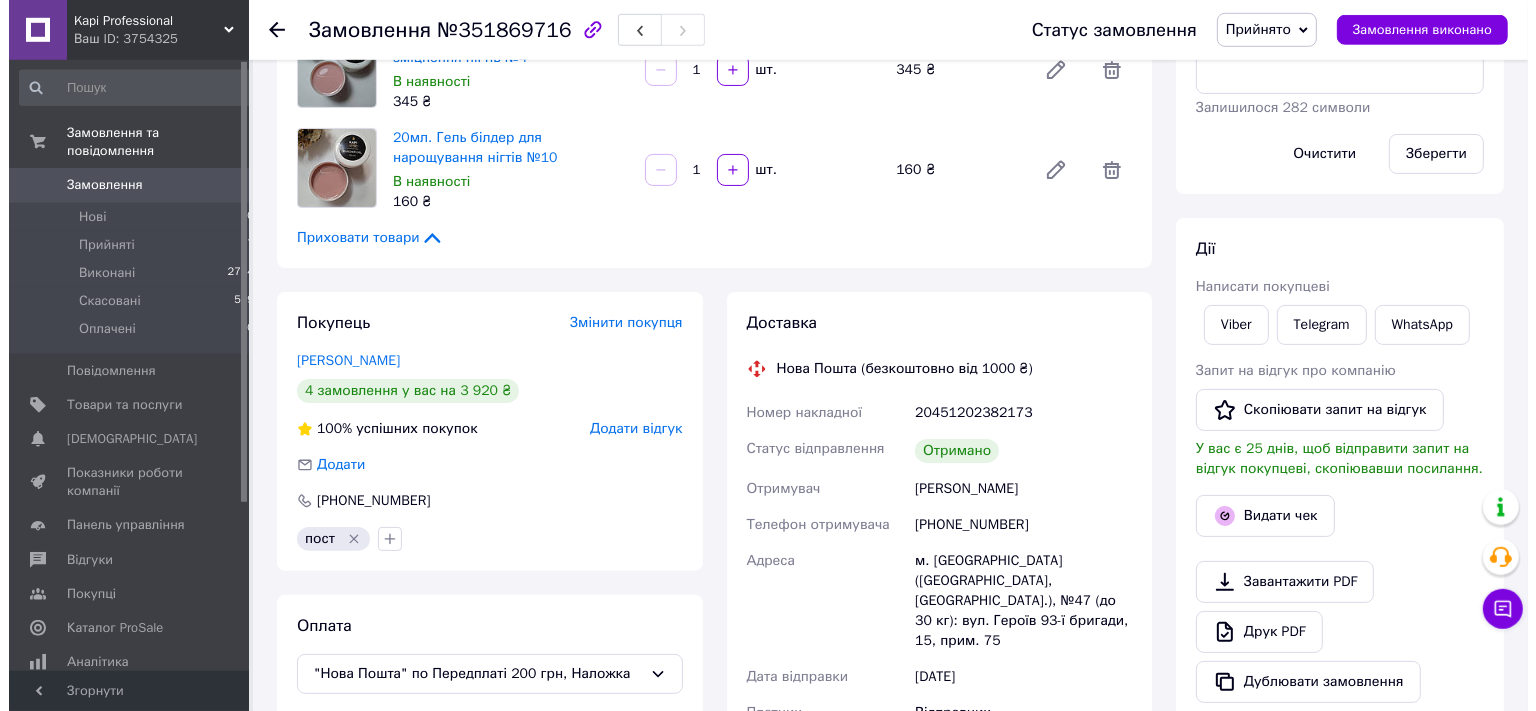 scroll, scrollTop: 422, scrollLeft: 0, axis: vertical 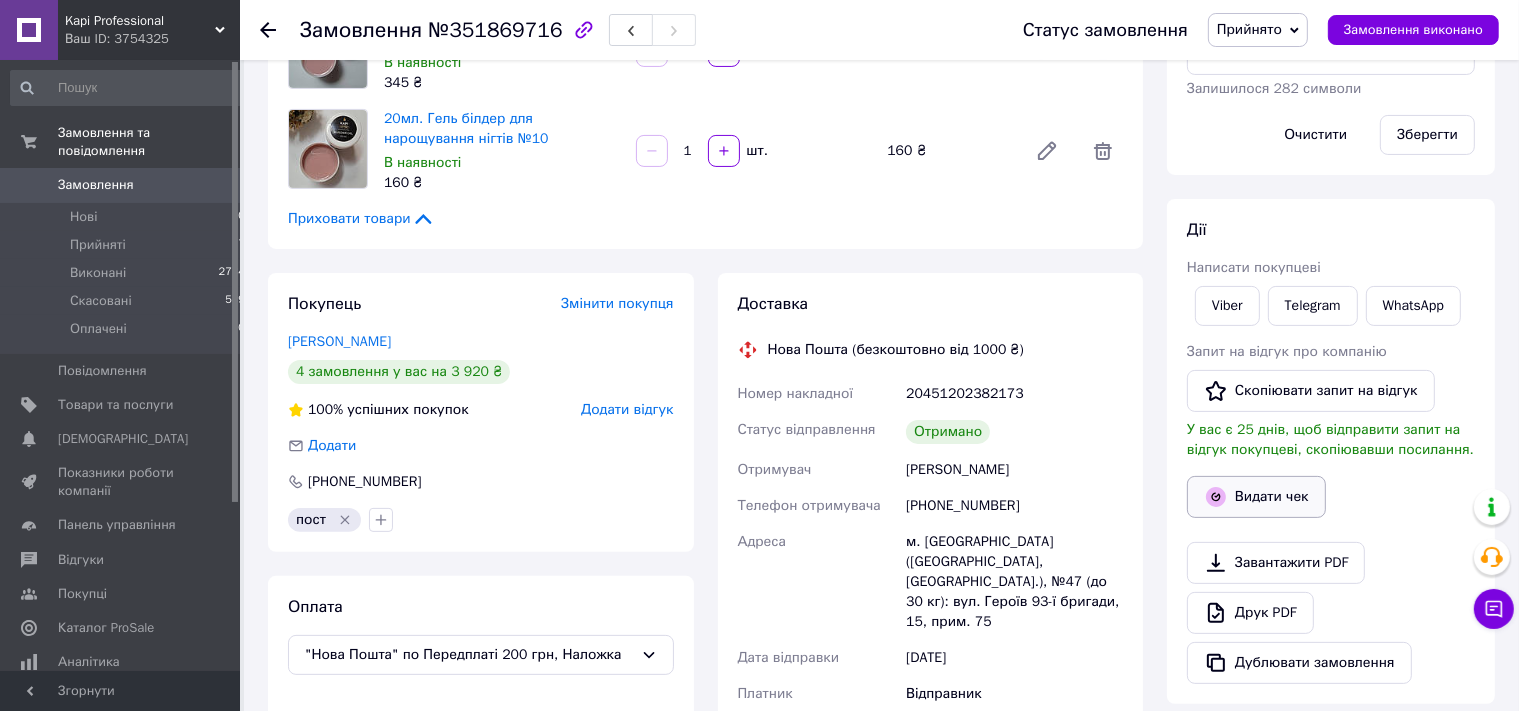 click on "Видати чек" at bounding box center [1256, 497] 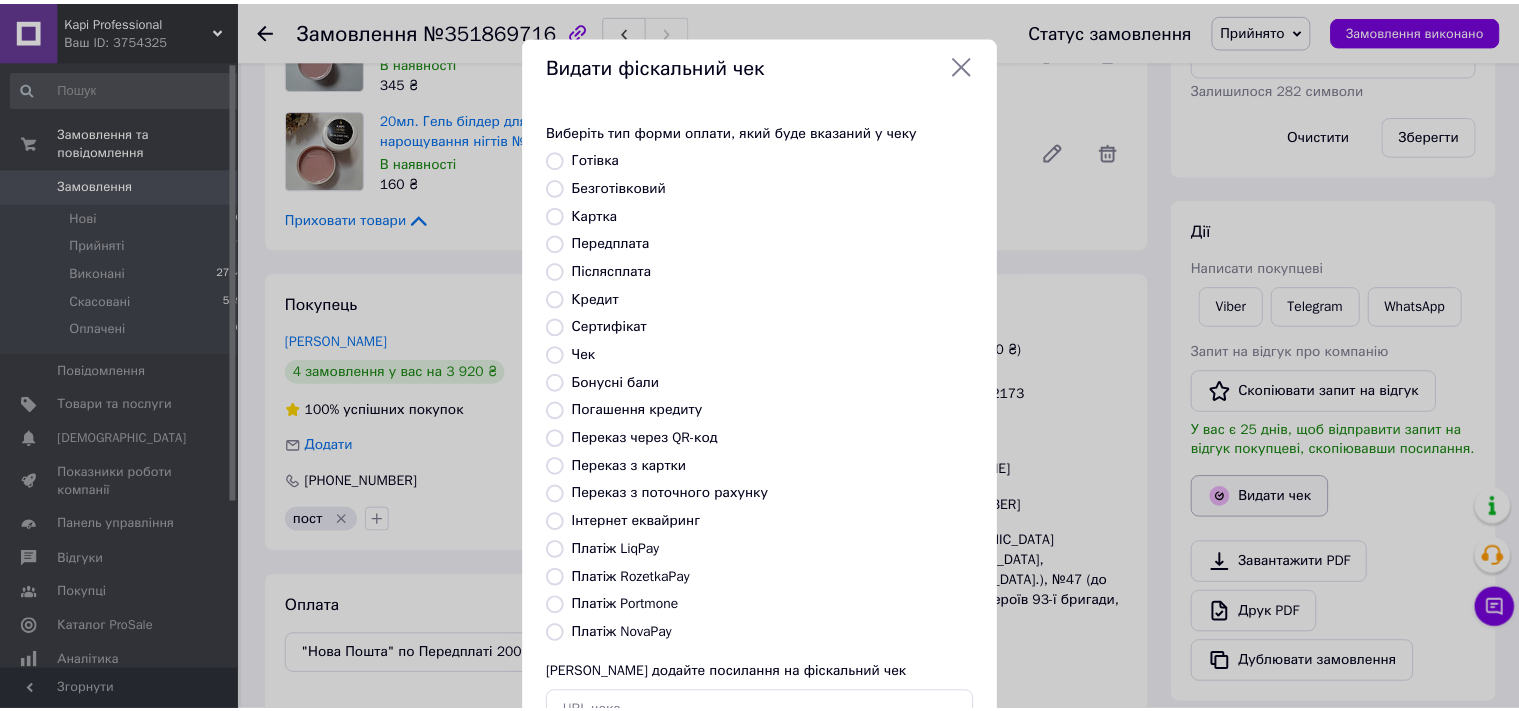 scroll, scrollTop: 147, scrollLeft: 0, axis: vertical 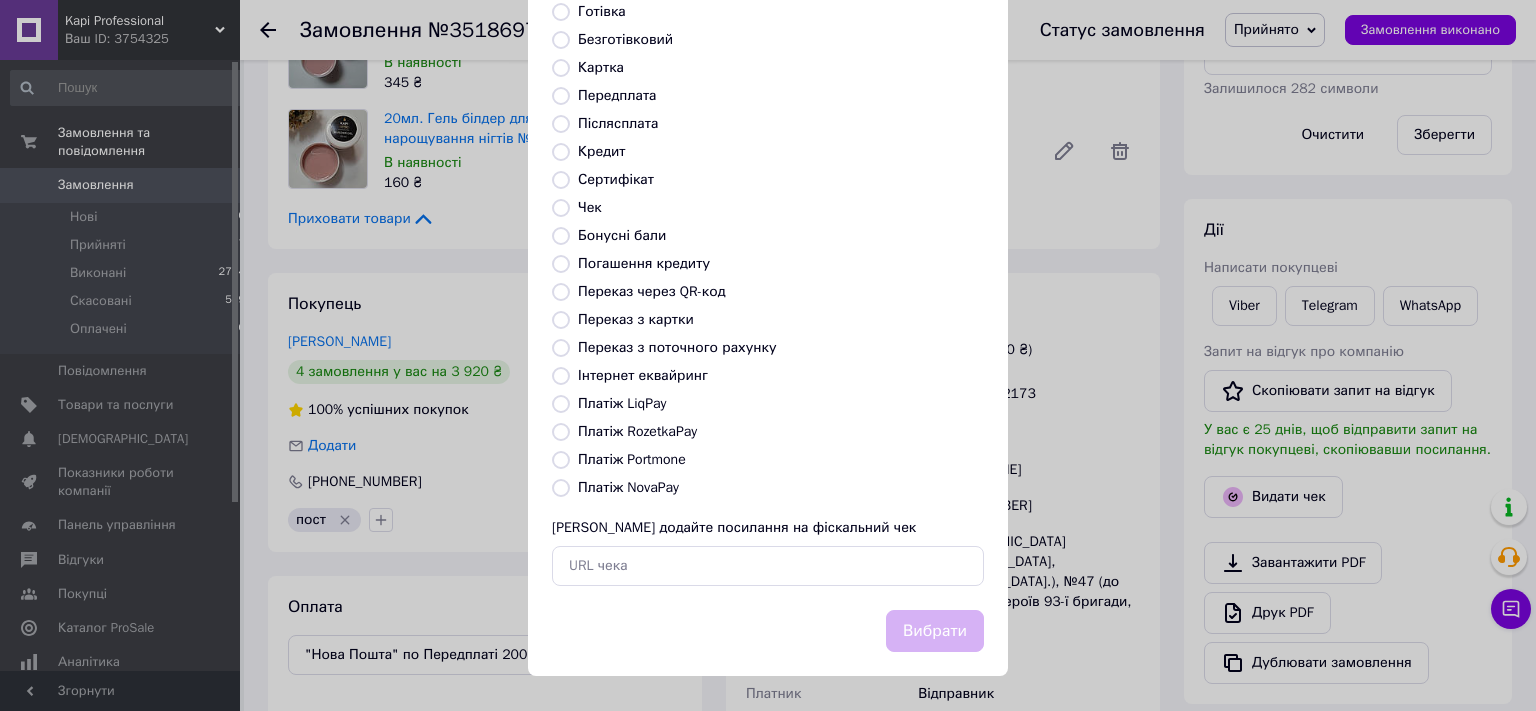 click on "Платіж NovaPay" at bounding box center (628, 487) 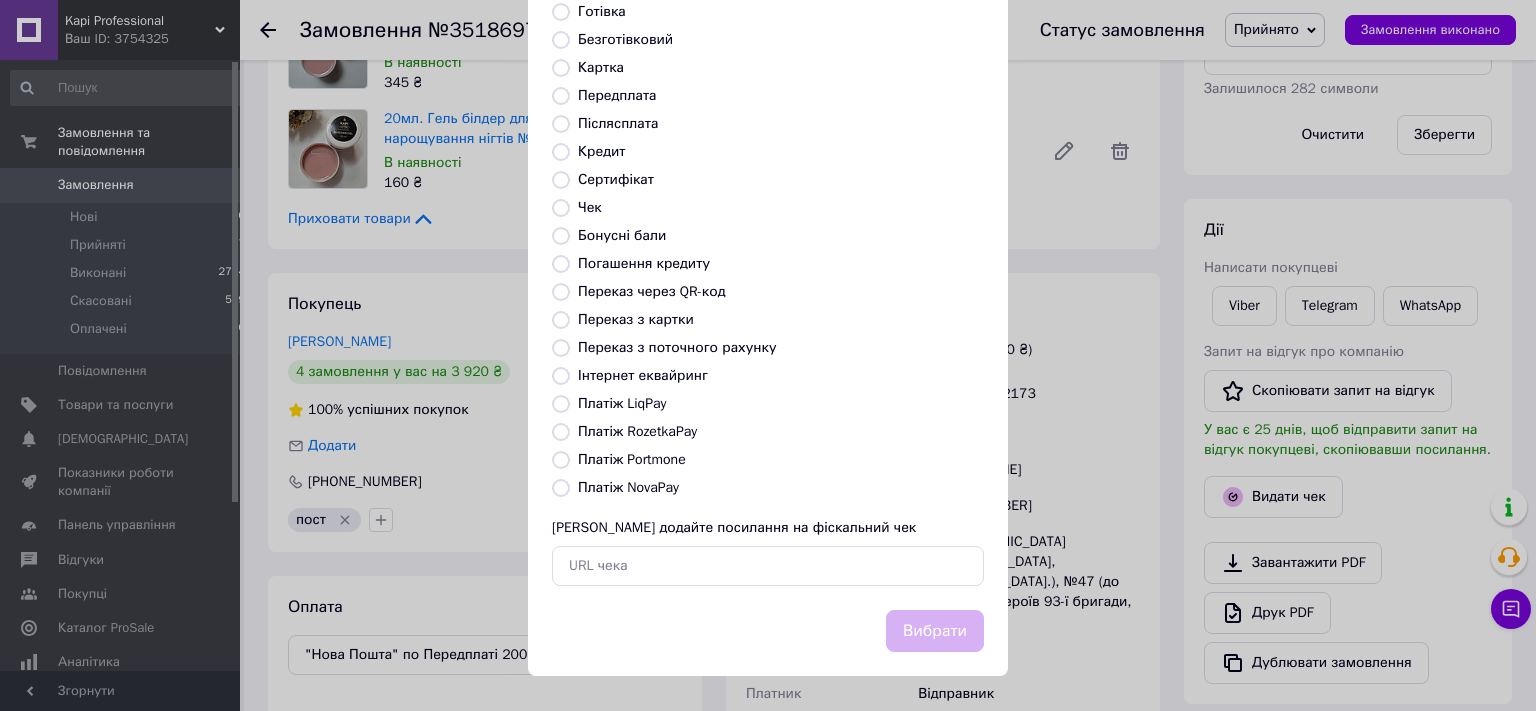 radio on "true" 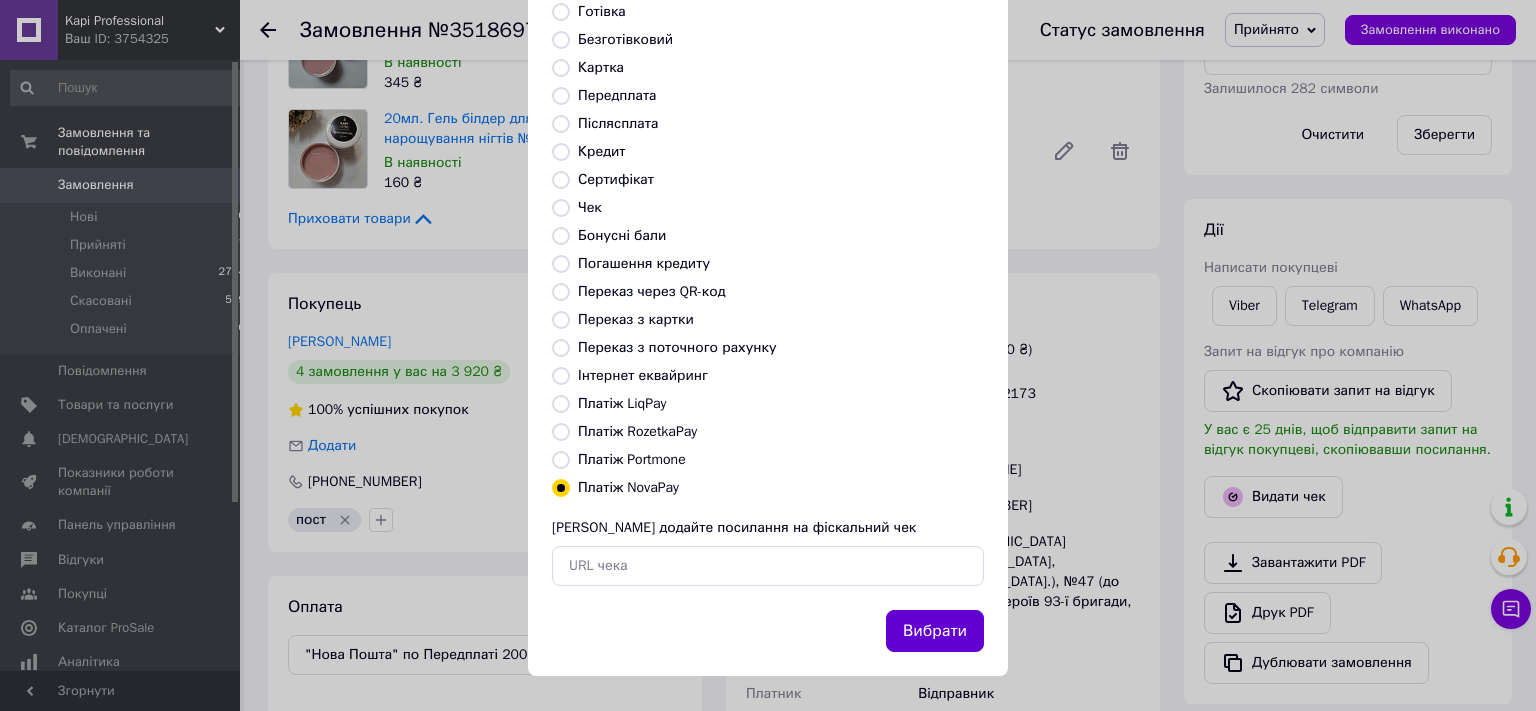 click on "Вибрати" at bounding box center [935, 631] 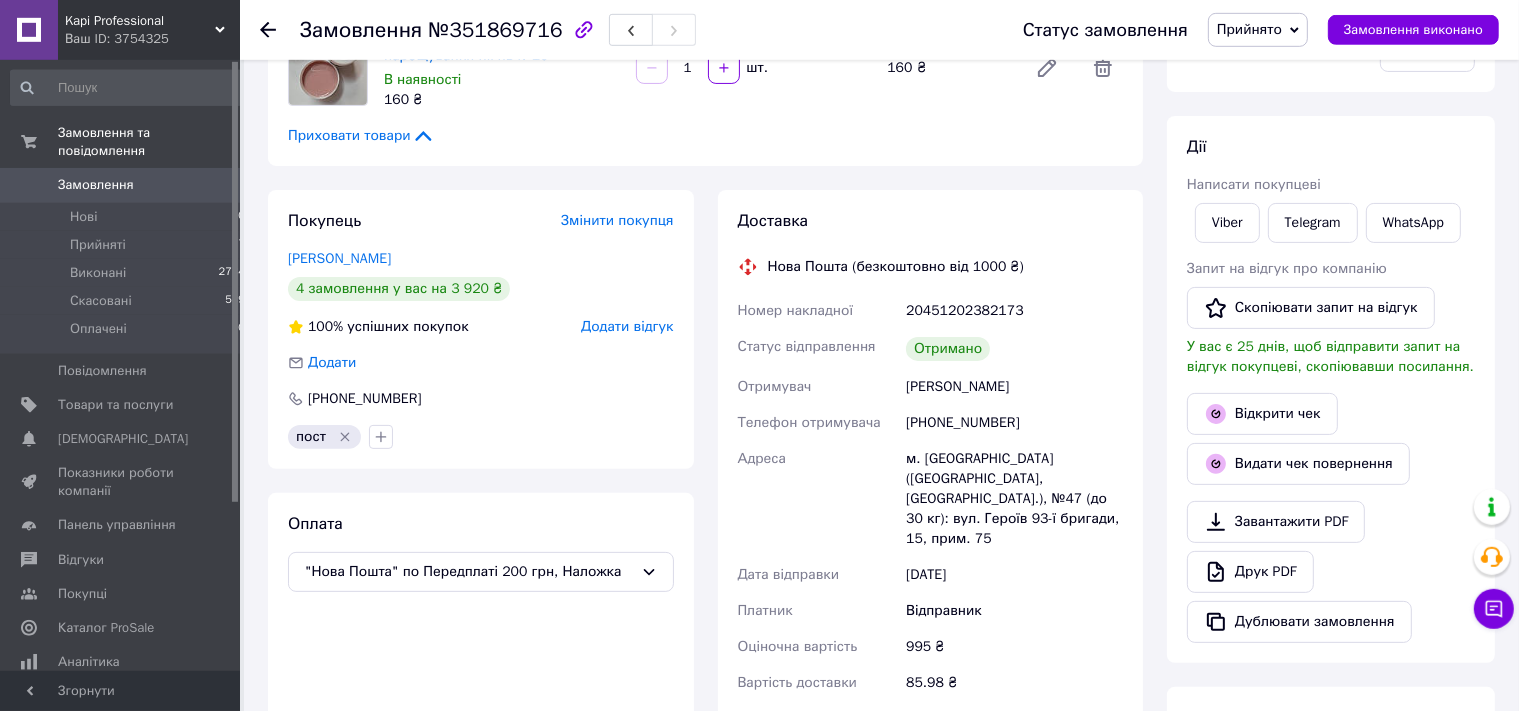 scroll, scrollTop: 528, scrollLeft: 0, axis: vertical 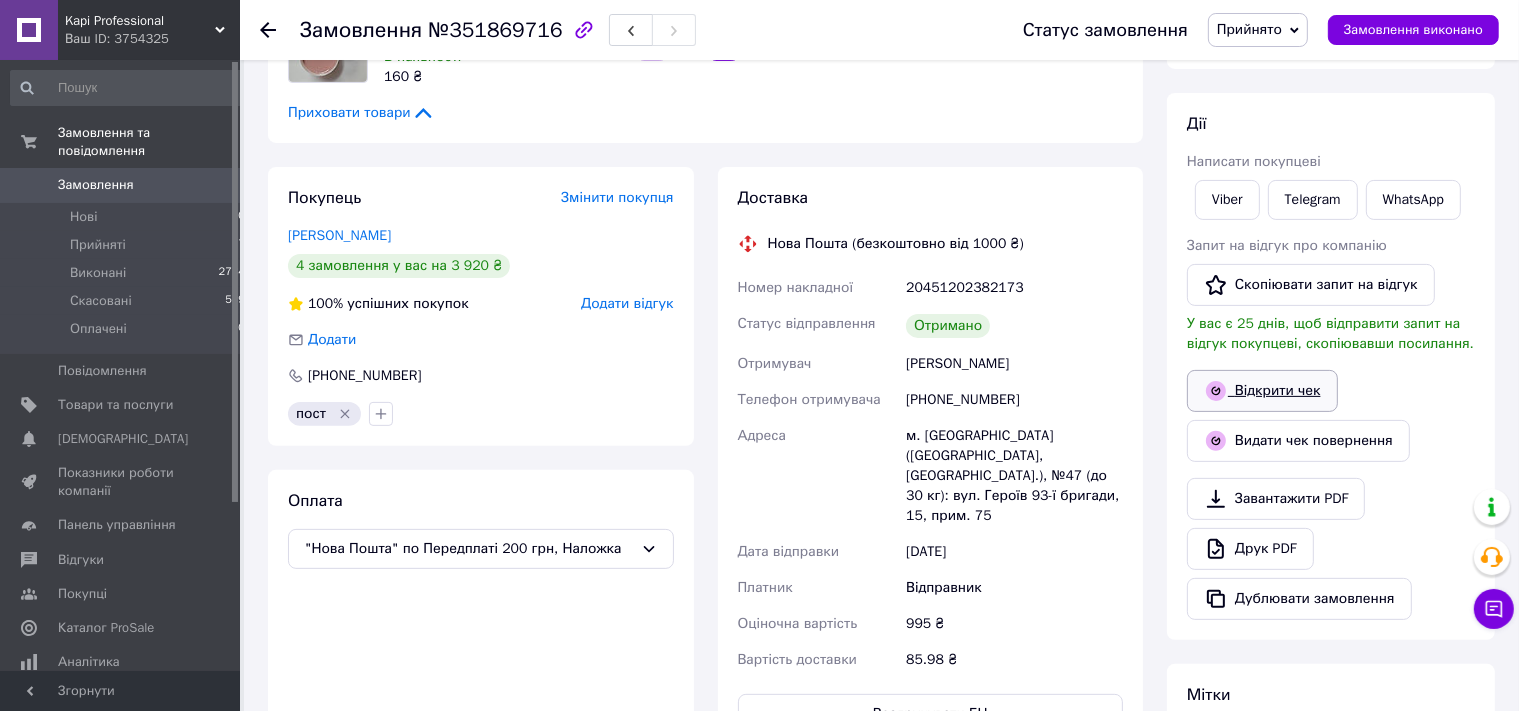 click on "Відкрити чек" at bounding box center [1262, 391] 